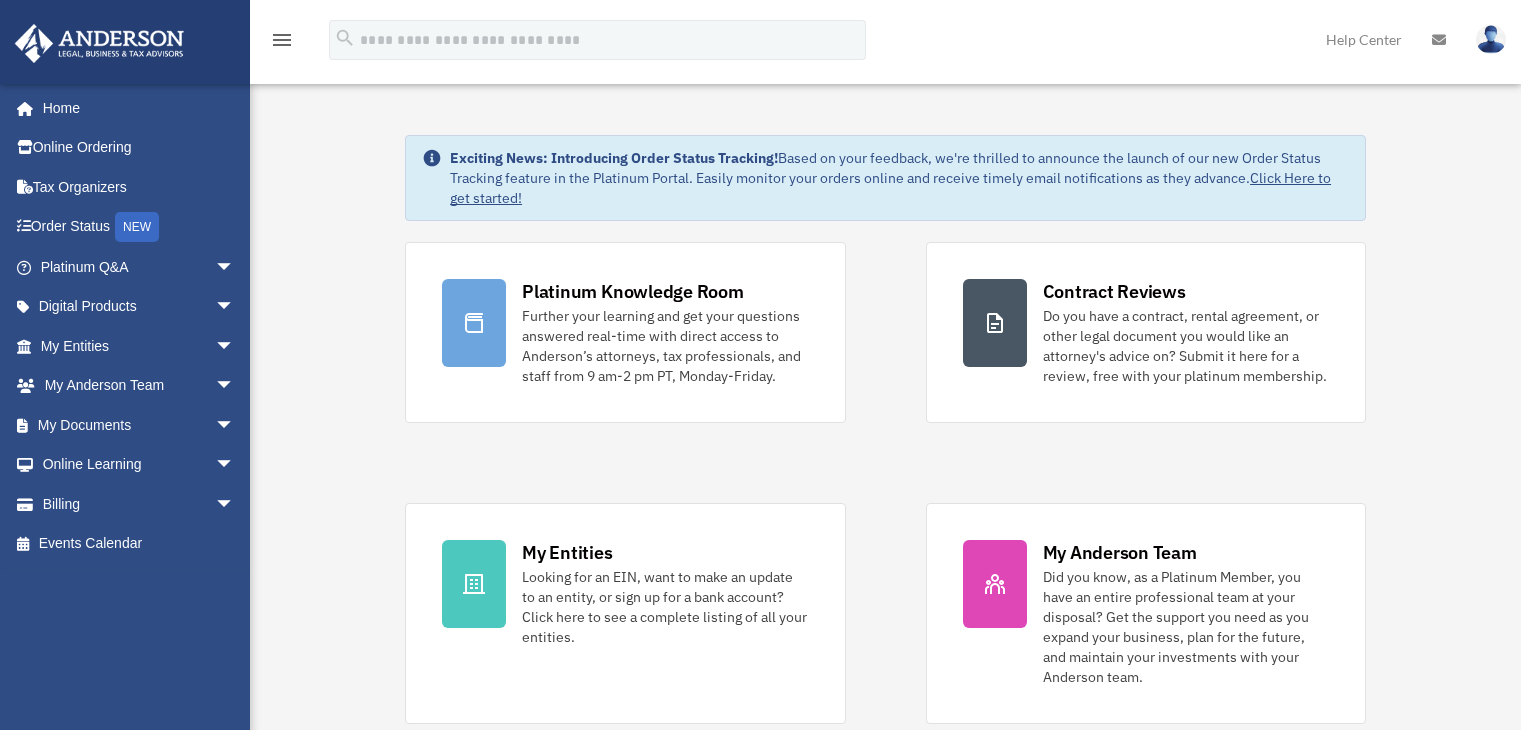 scroll, scrollTop: 0, scrollLeft: 0, axis: both 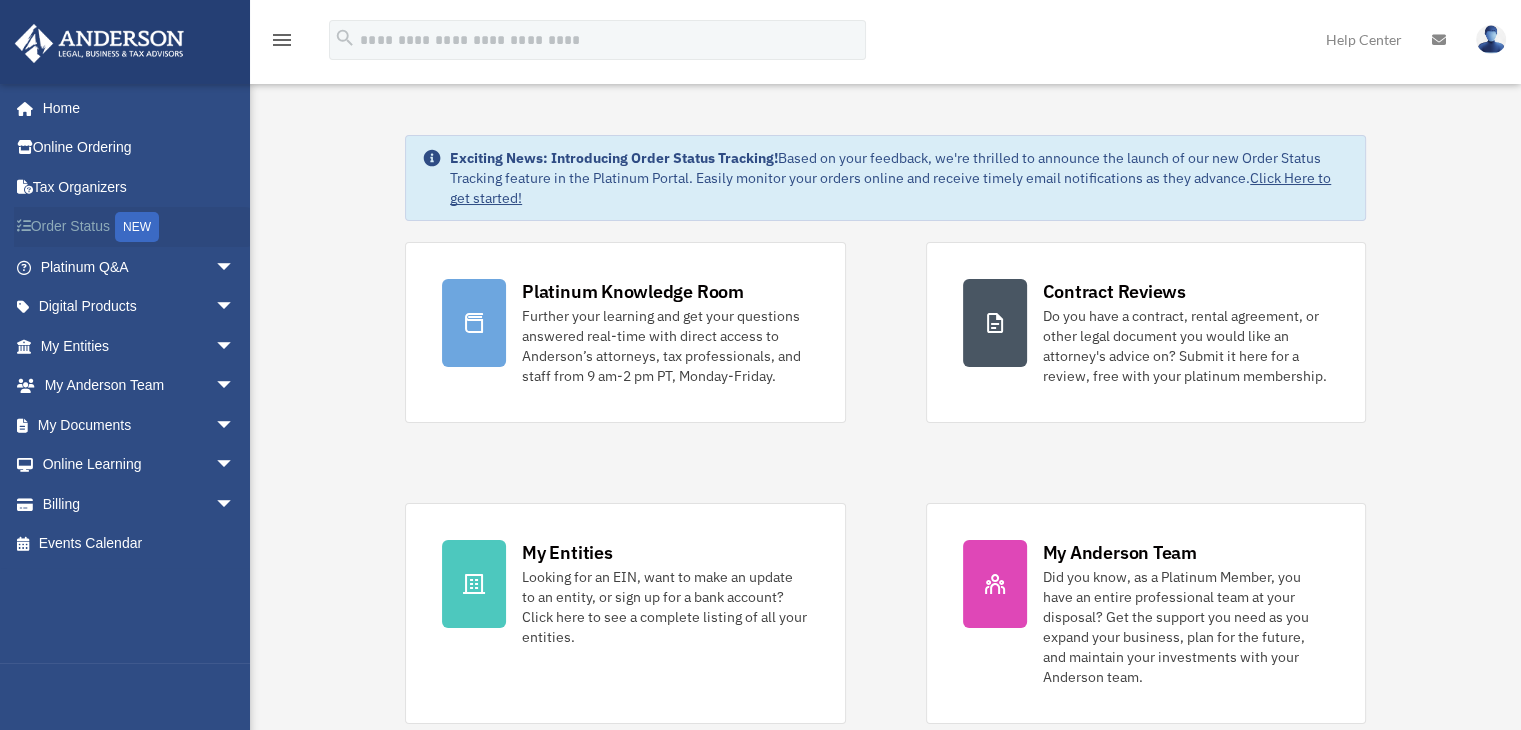 click on "Order Status  NEW" at bounding box center [139, 227] 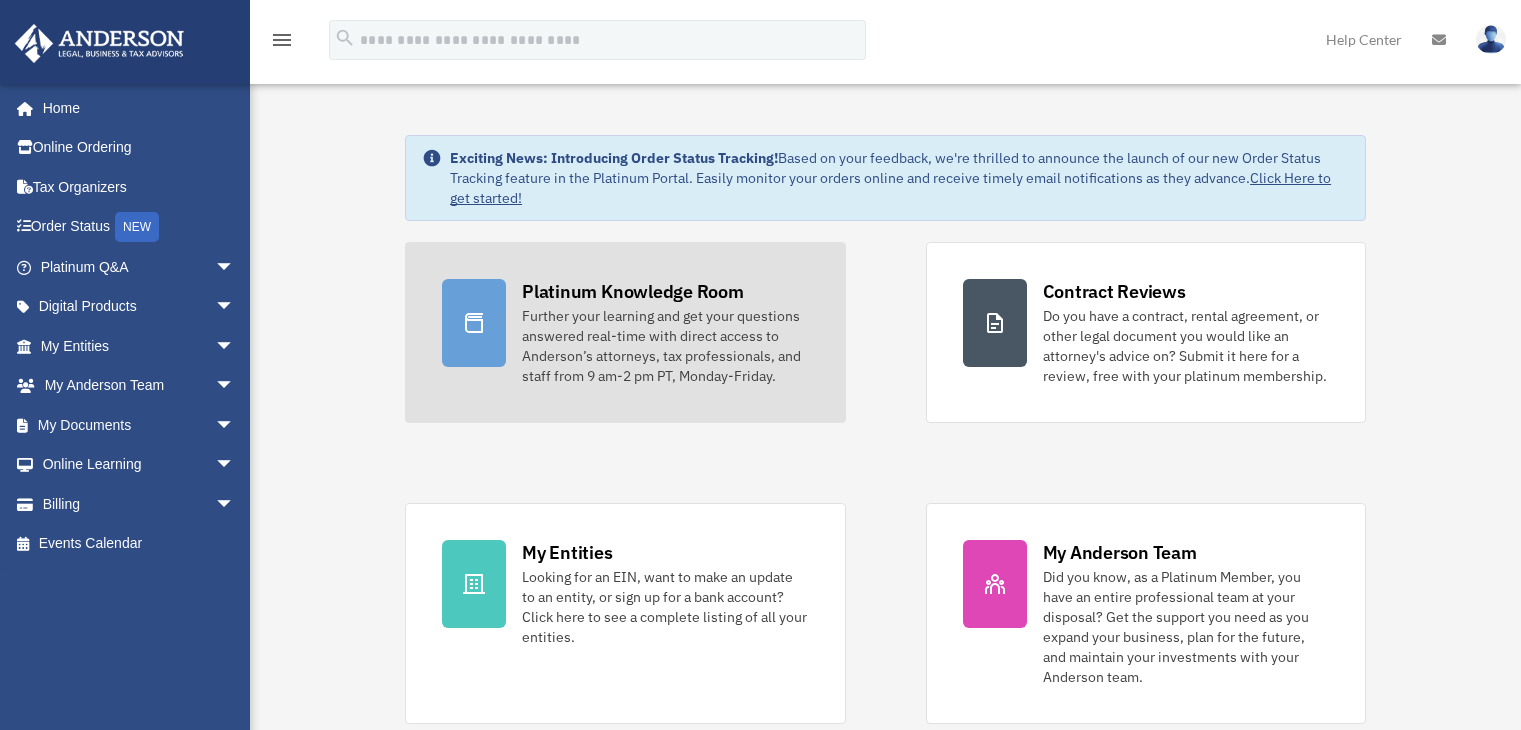 scroll, scrollTop: 0, scrollLeft: 0, axis: both 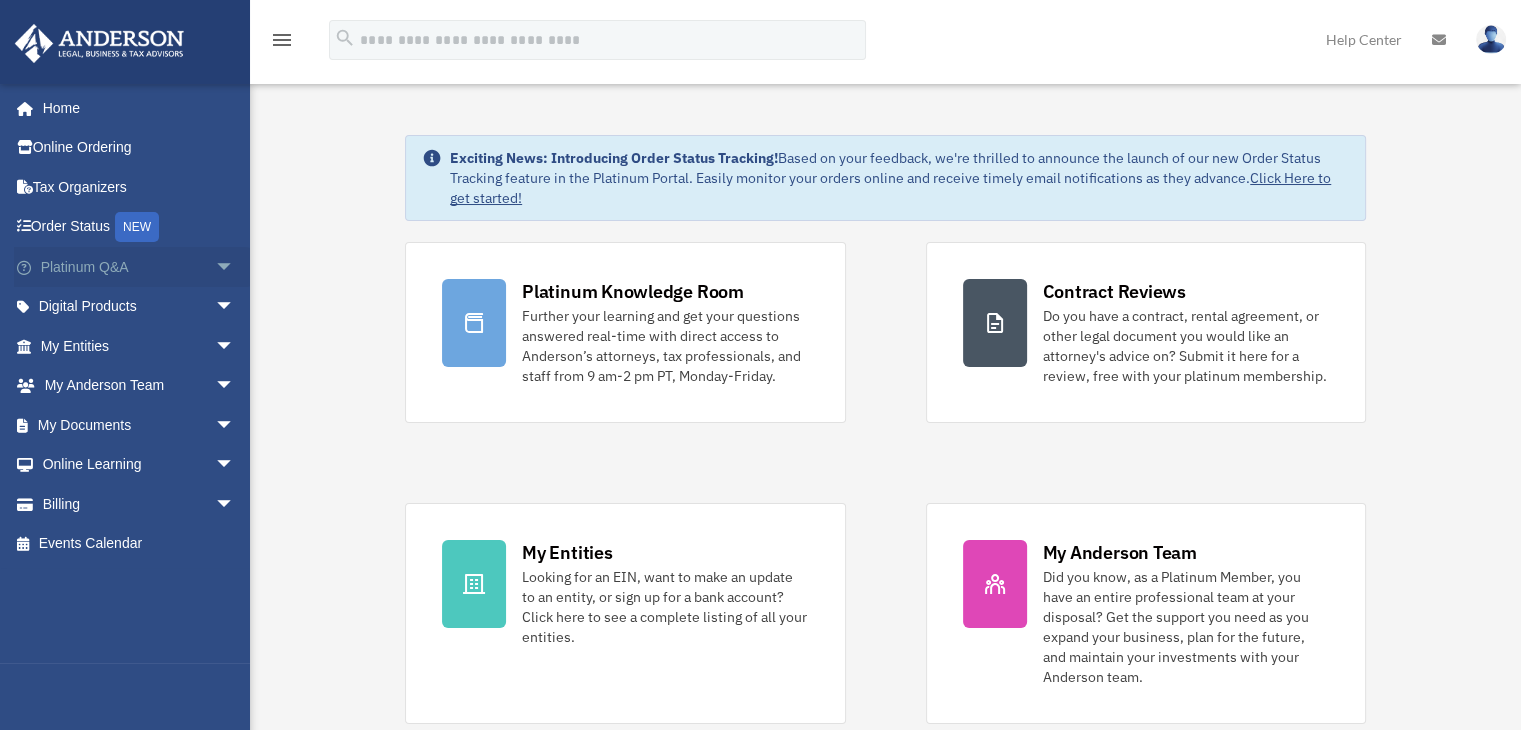 click on "arrow_drop_down" at bounding box center (235, 267) 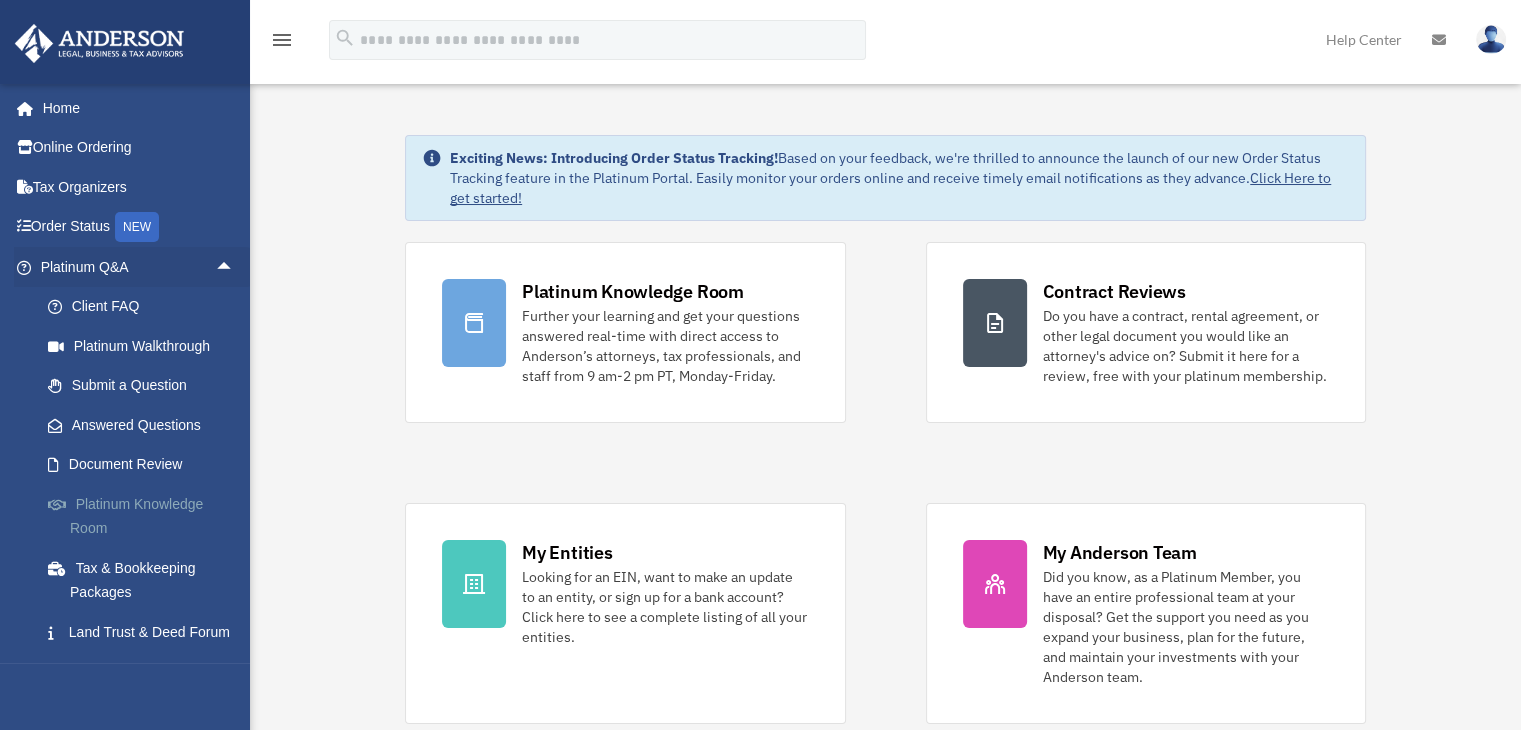 click on "Platinum Knowledge Room" at bounding box center (146, 516) 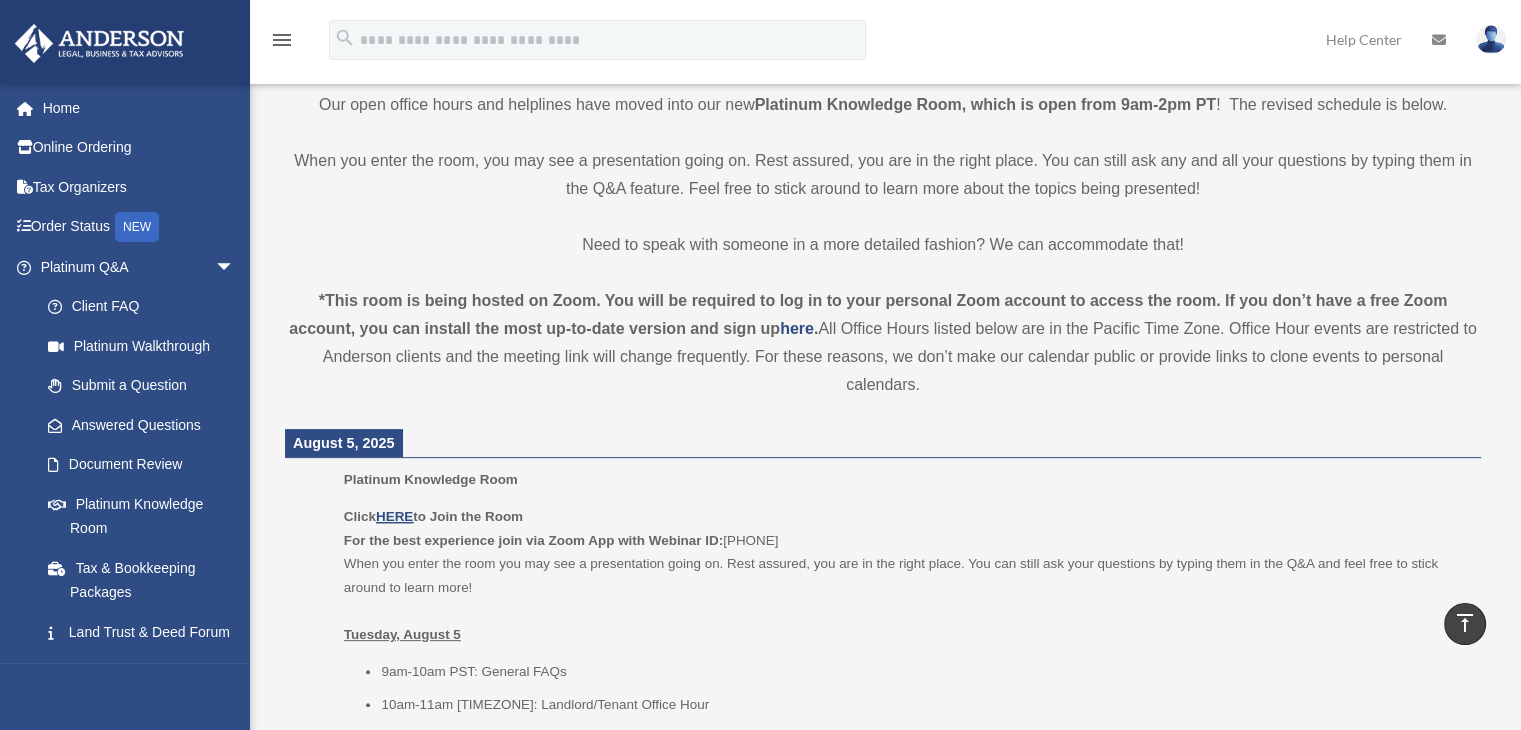 scroll, scrollTop: 300, scrollLeft: 0, axis: vertical 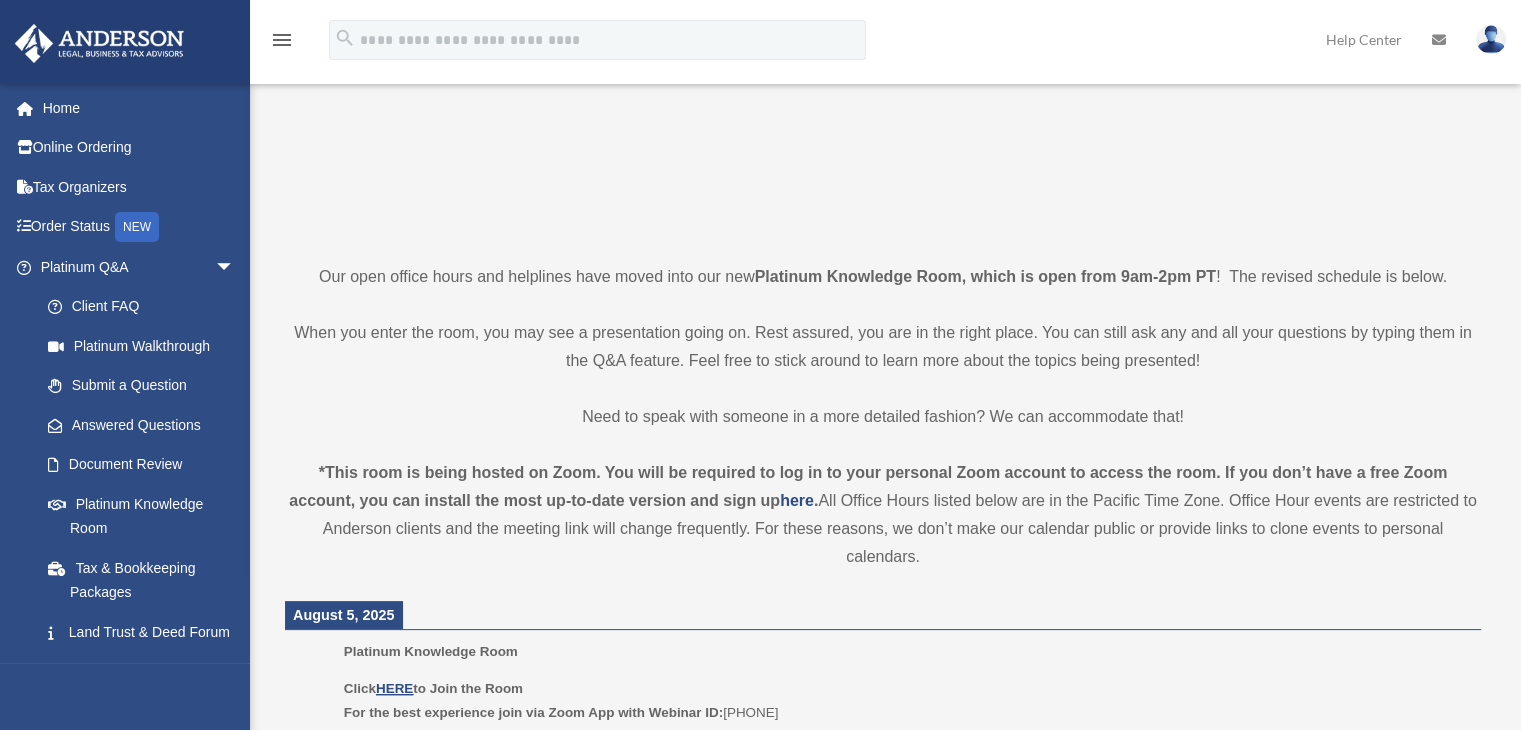 click on "When you enter the room, you may see a presentation going on. Rest assured, you are in the right place. You can still ask any and all your questions by typing them in the Q&A feature. Feel free to stick around to learn more about the topics being presented!" at bounding box center (883, 347) 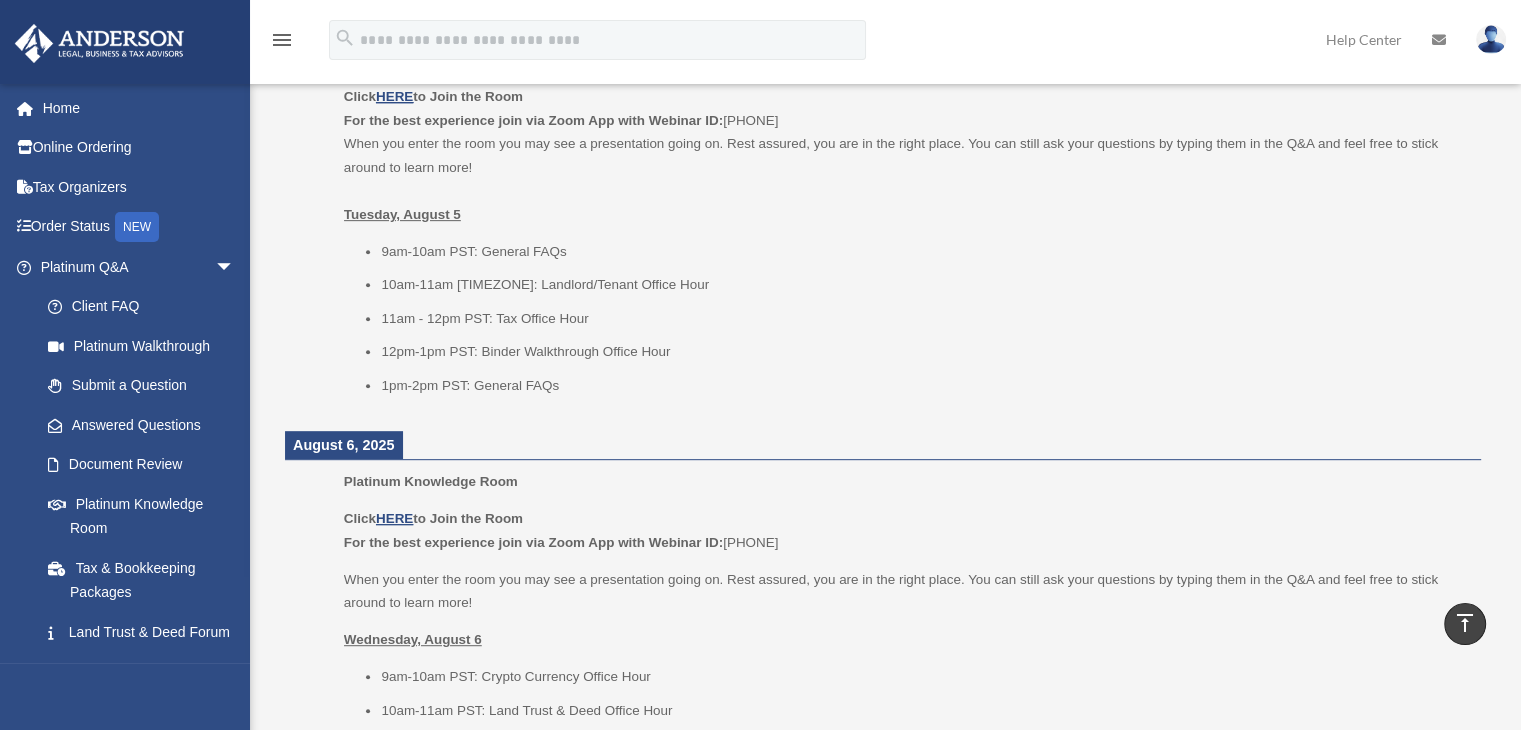 scroll, scrollTop: 900, scrollLeft: 0, axis: vertical 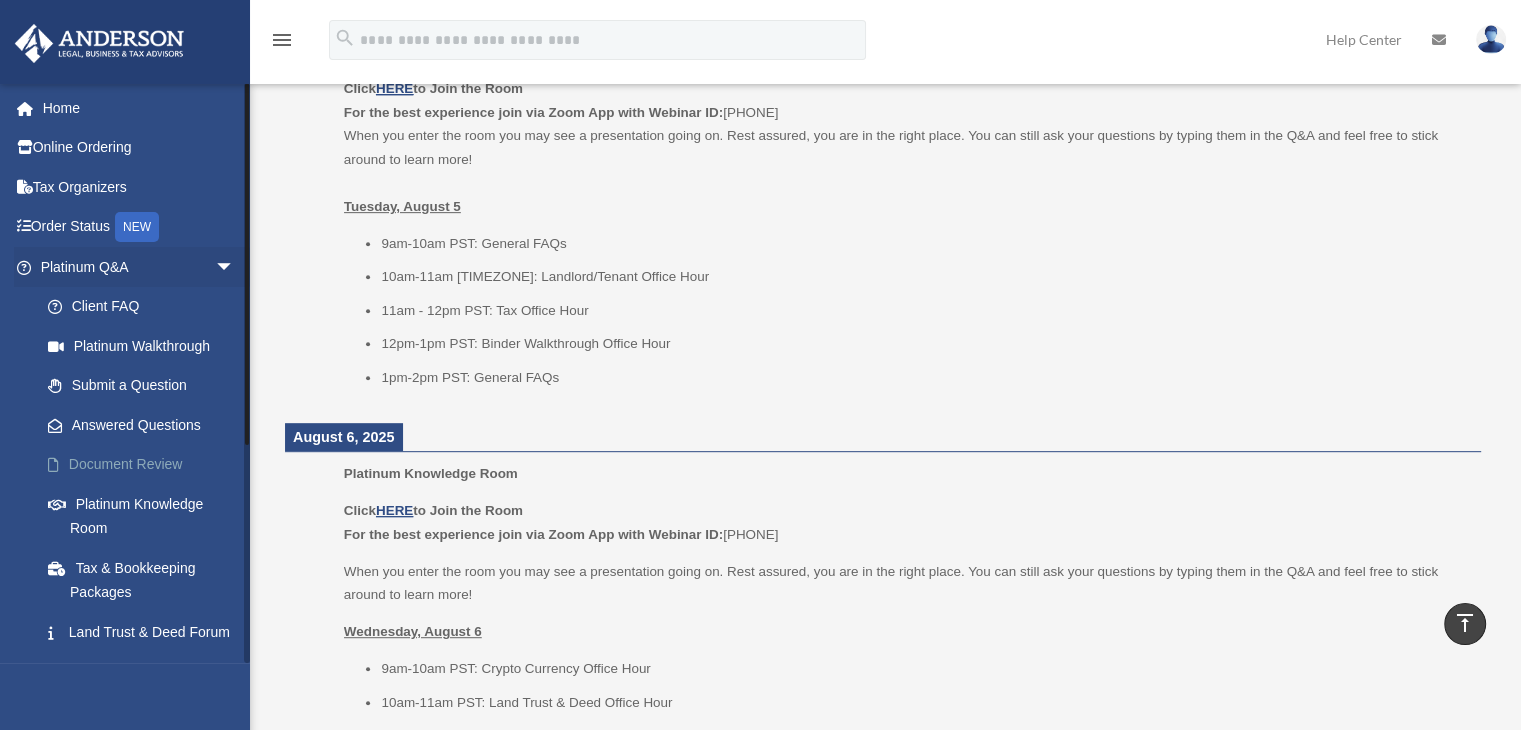 click on "Document Review" at bounding box center (146, 465) 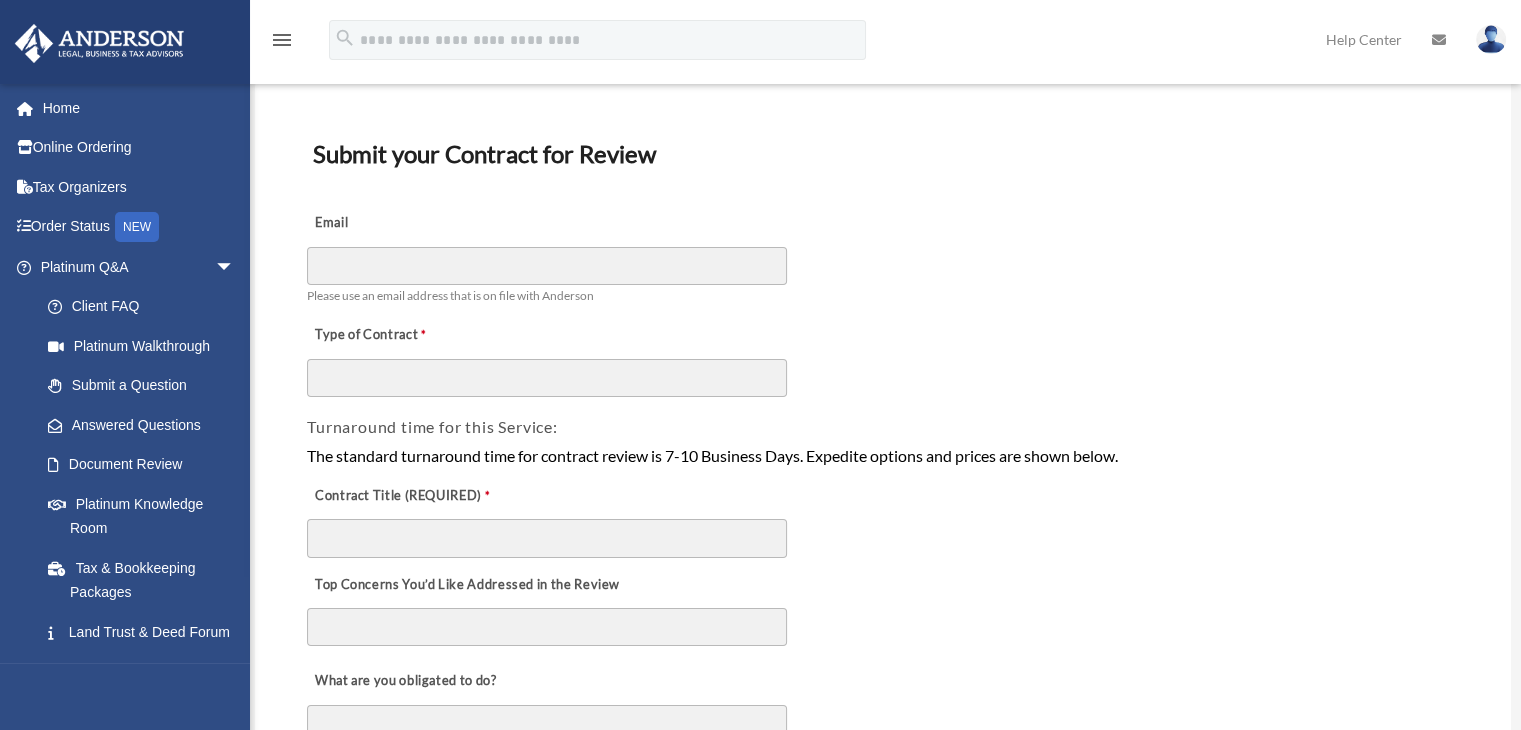 scroll, scrollTop: 0, scrollLeft: 0, axis: both 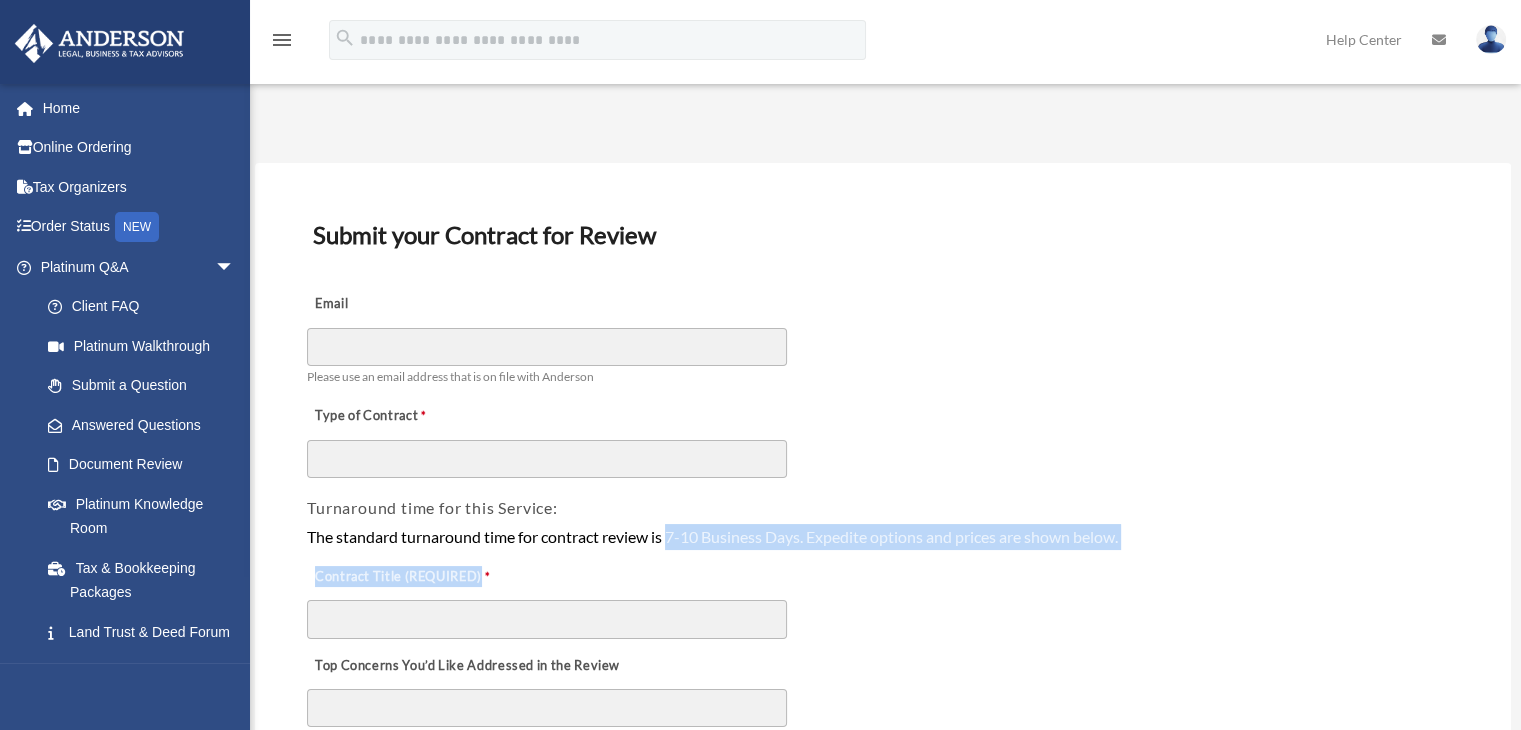 drag, startPoint x: 672, startPoint y: 535, endPoint x: 776, endPoint y: 549, distance: 104.93808 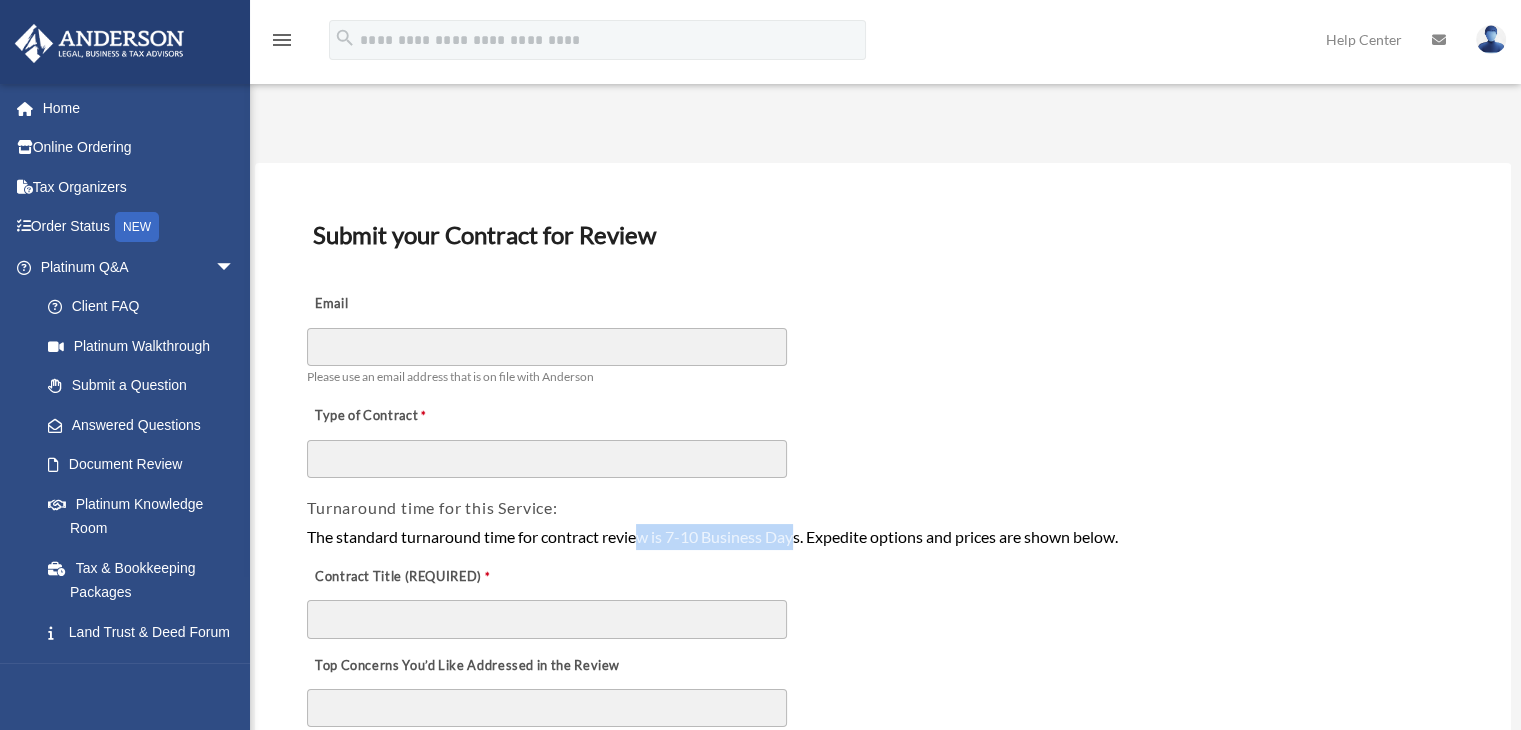 drag, startPoint x: 800, startPoint y: 536, endPoint x: 639, endPoint y: 534, distance: 161.01242 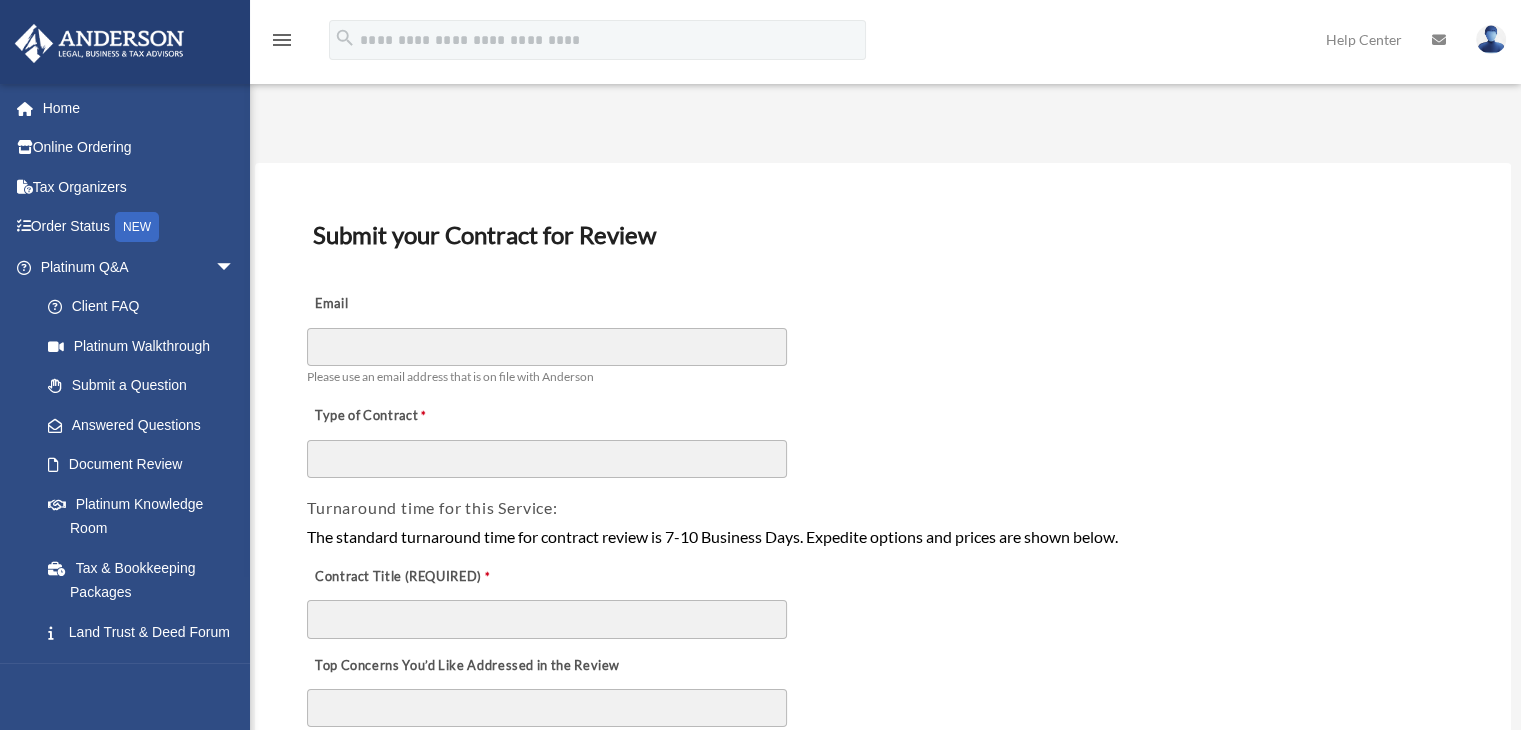 click on "The standard turnaround time for contract review is 7-10 Business Days. Expedite options and prices are shown below." at bounding box center (883, 537) 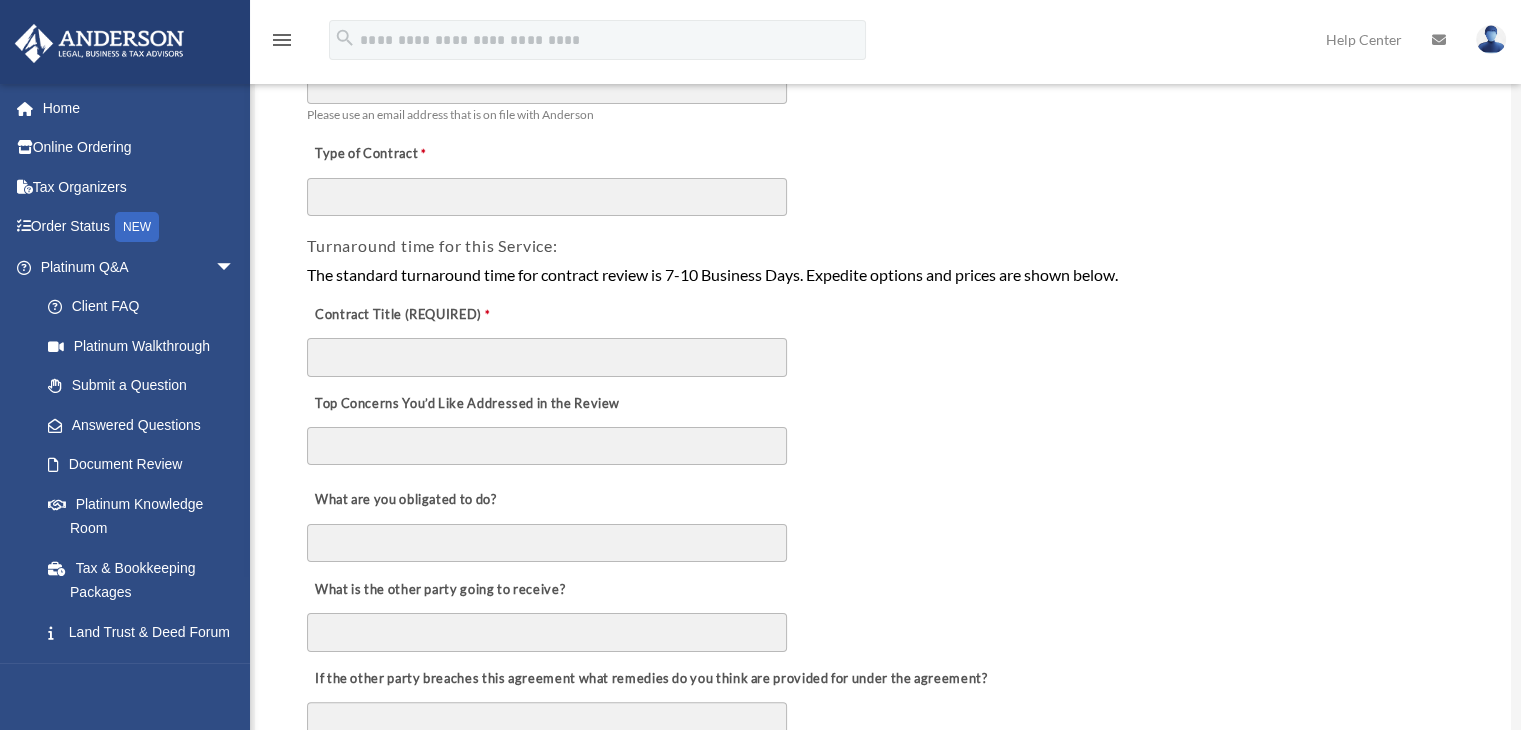 scroll, scrollTop: 300, scrollLeft: 0, axis: vertical 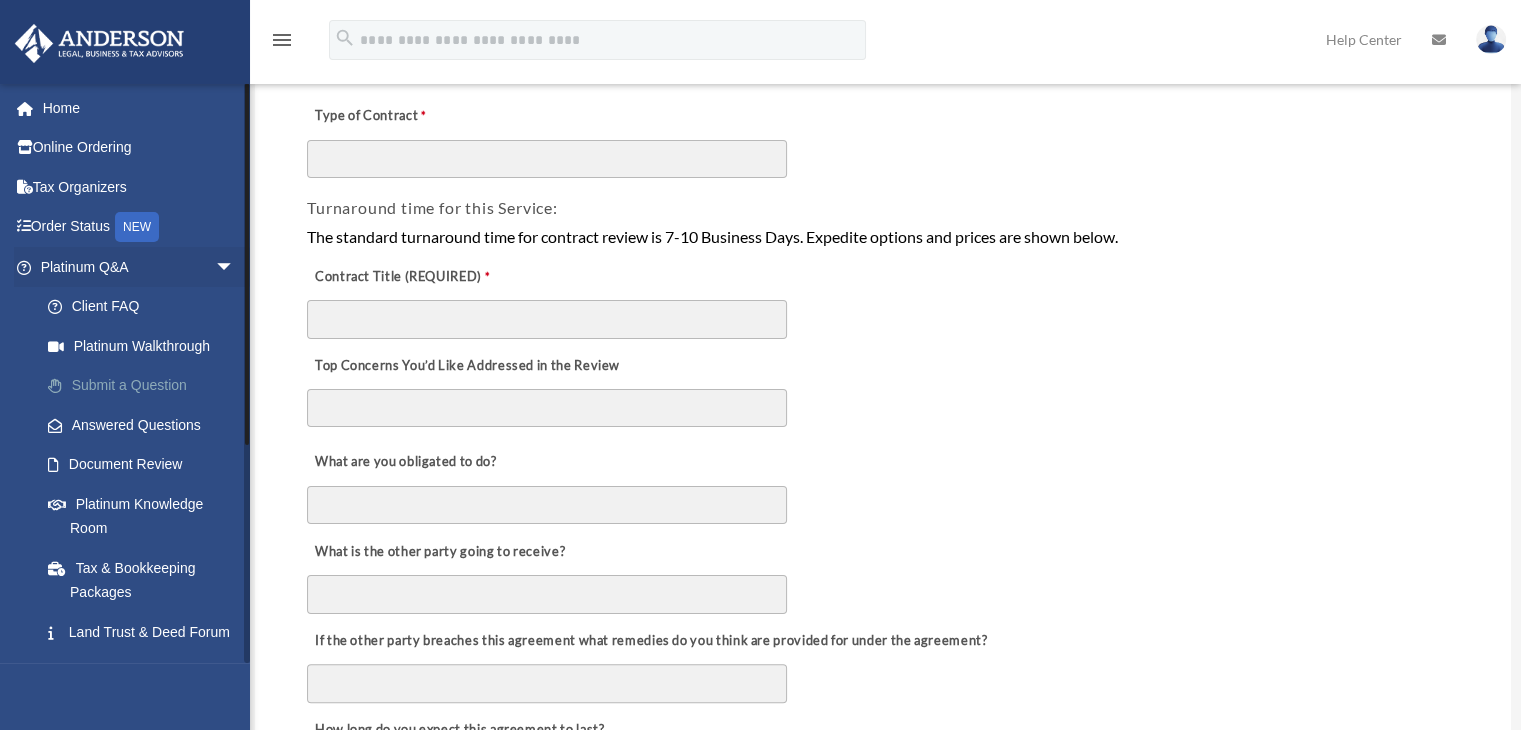 click on "Submit a Question" at bounding box center [146, 386] 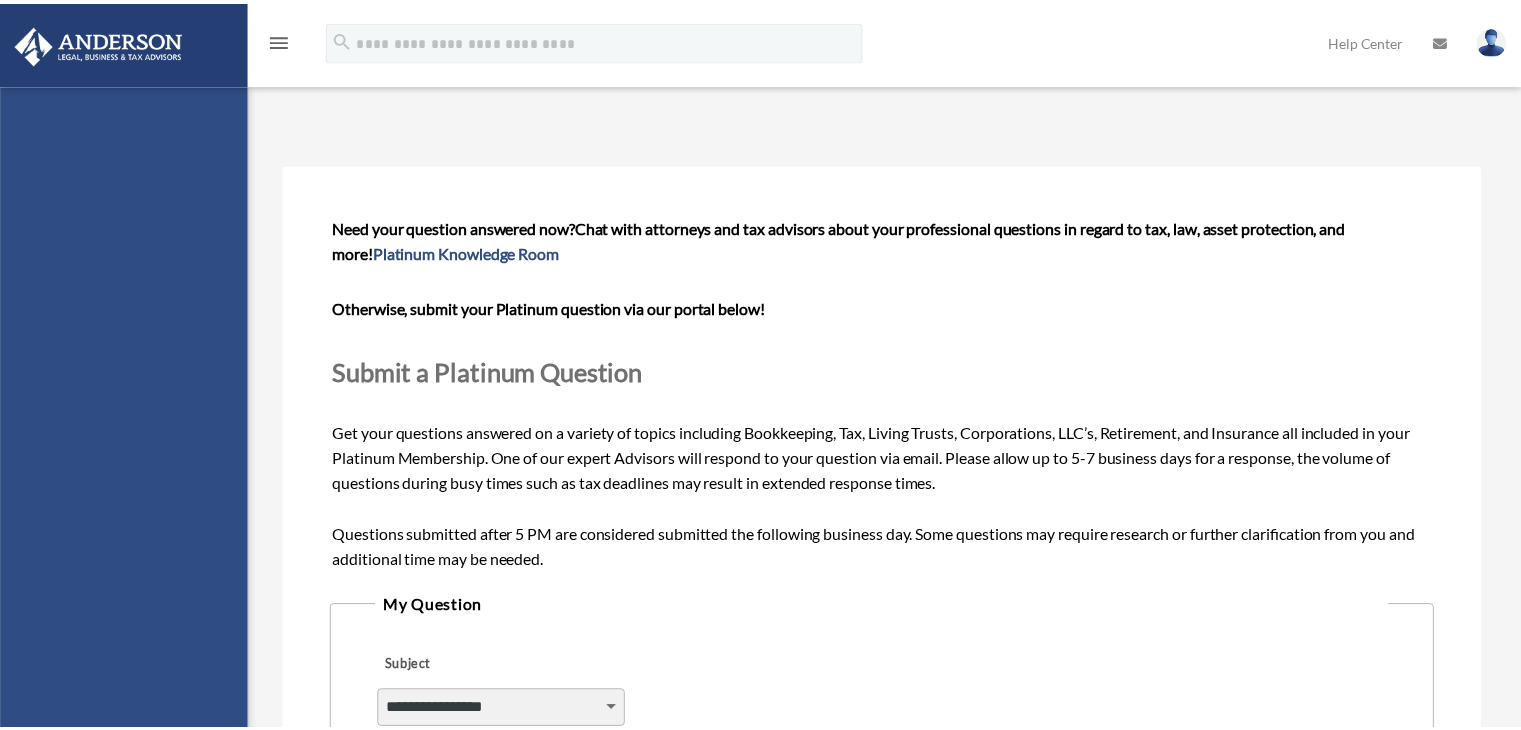 scroll, scrollTop: 0, scrollLeft: 0, axis: both 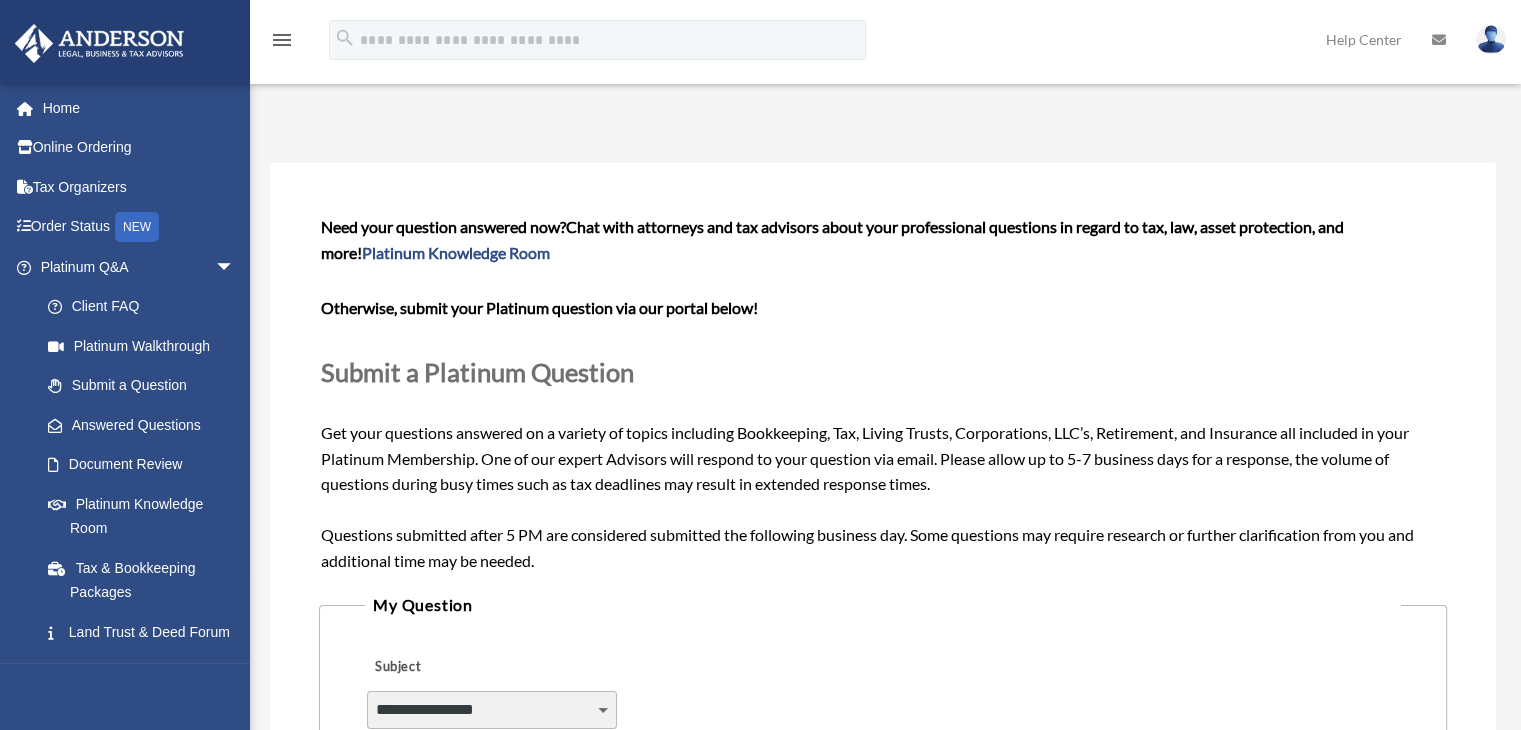 drag, startPoint x: 0, startPoint y: 0, endPoint x: 1059, endPoint y: 280, distance: 1095.3907 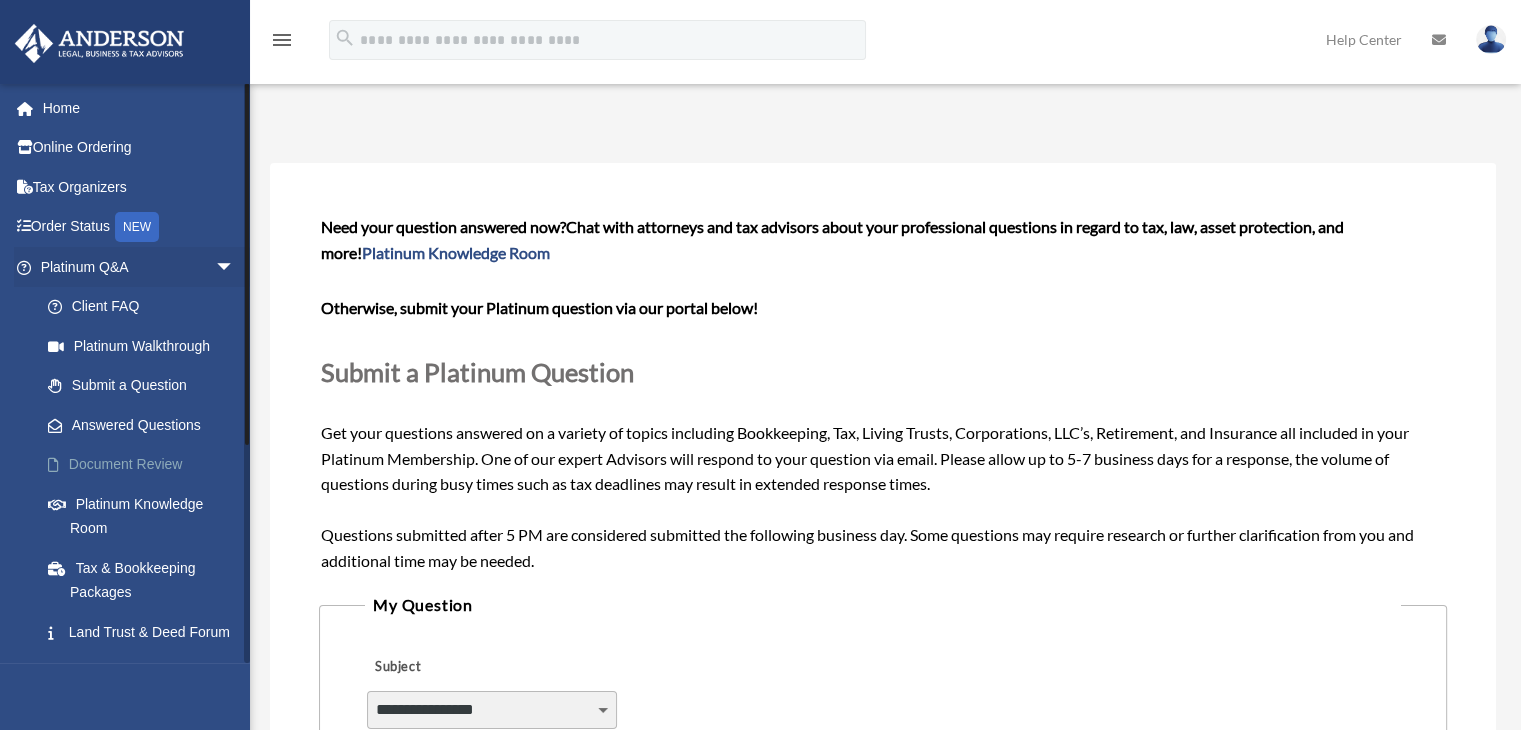 click on "Document Review" at bounding box center [146, 465] 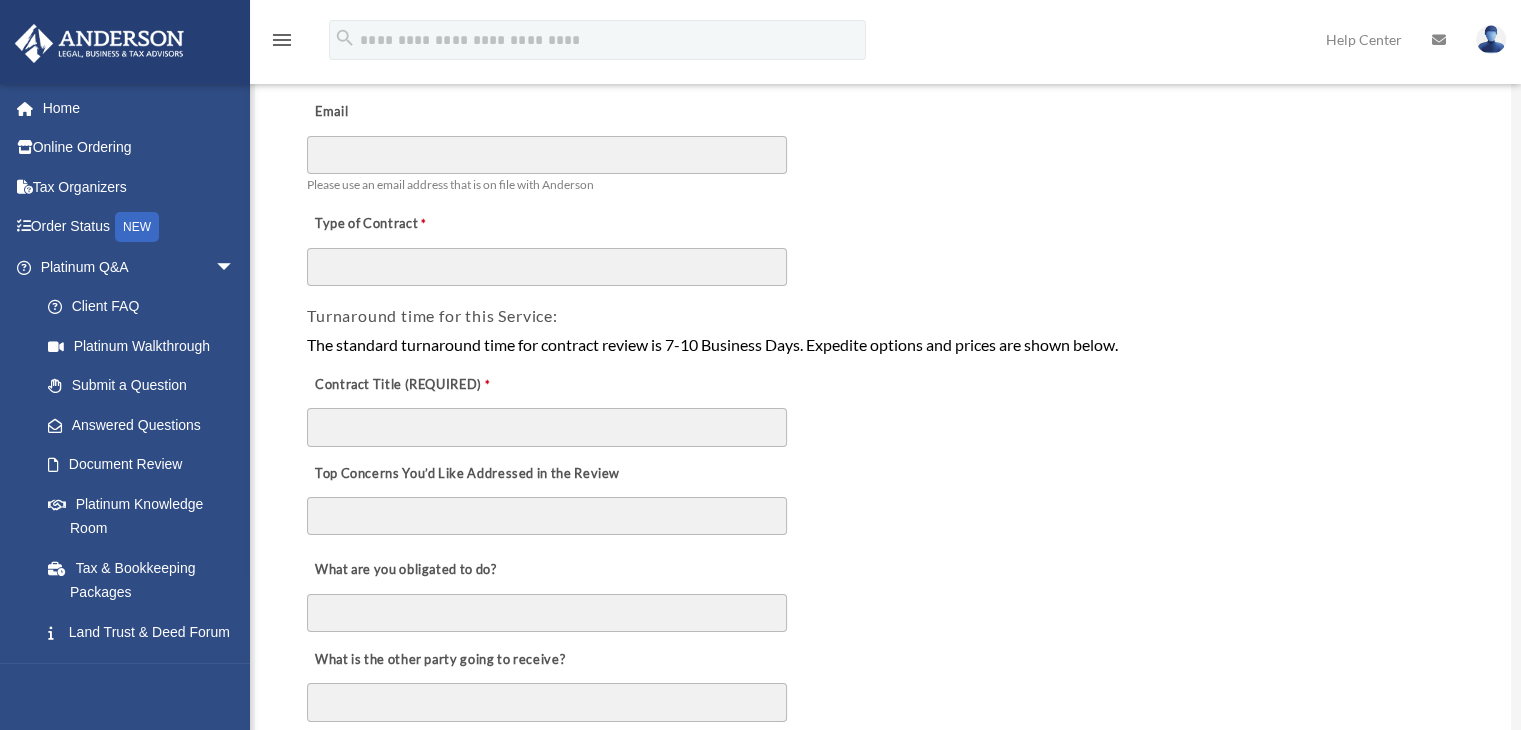 scroll, scrollTop: 200, scrollLeft: 0, axis: vertical 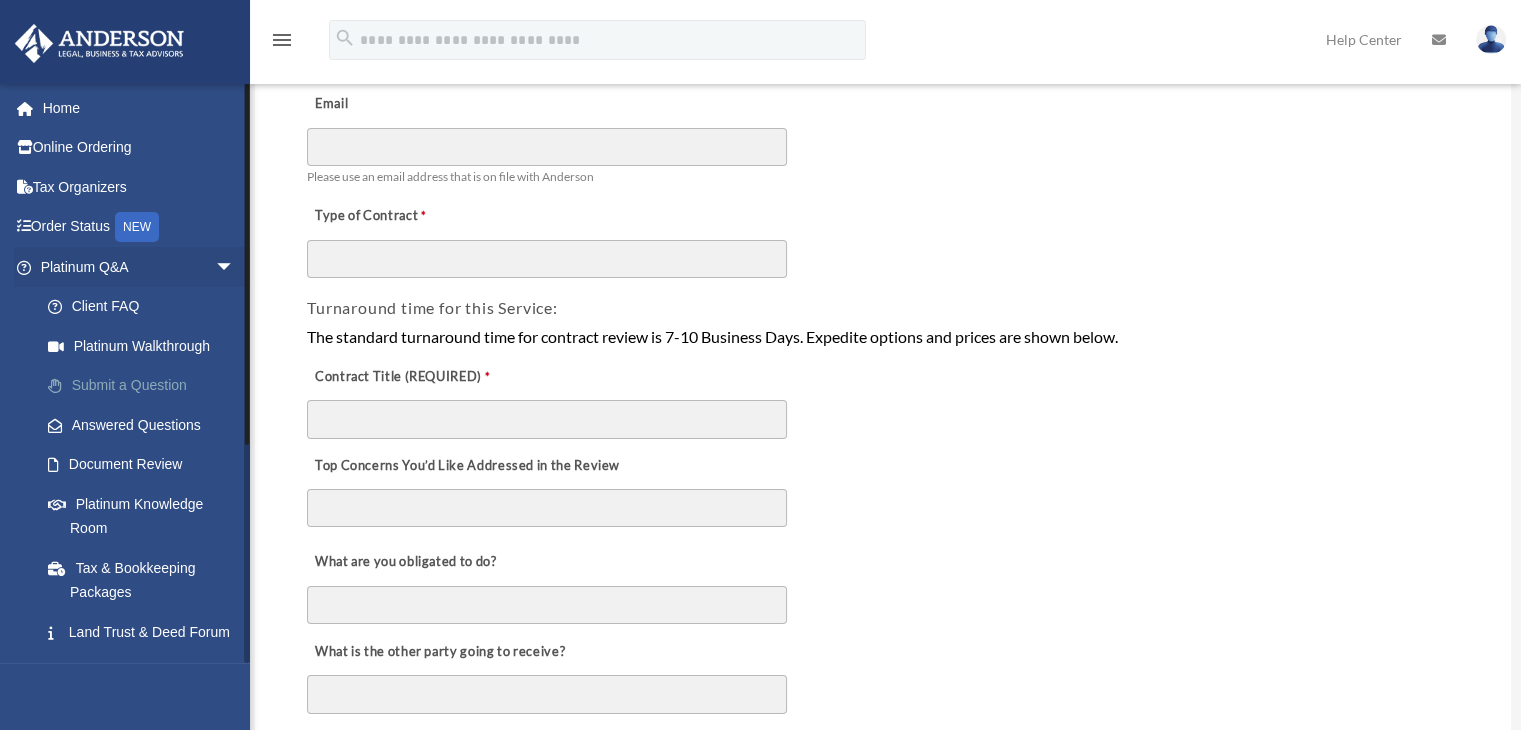 click on "Submit a Question" at bounding box center [146, 386] 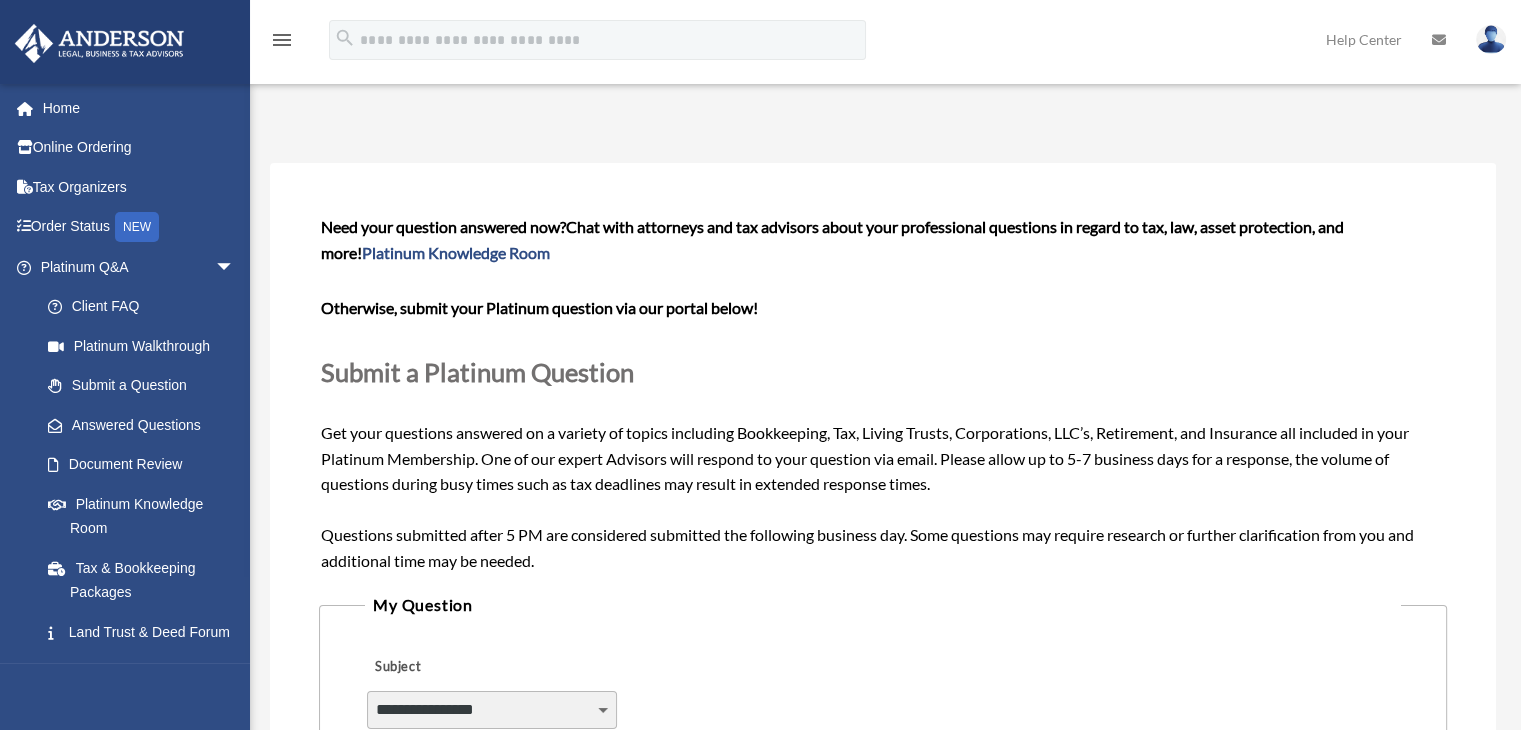 scroll, scrollTop: 200, scrollLeft: 0, axis: vertical 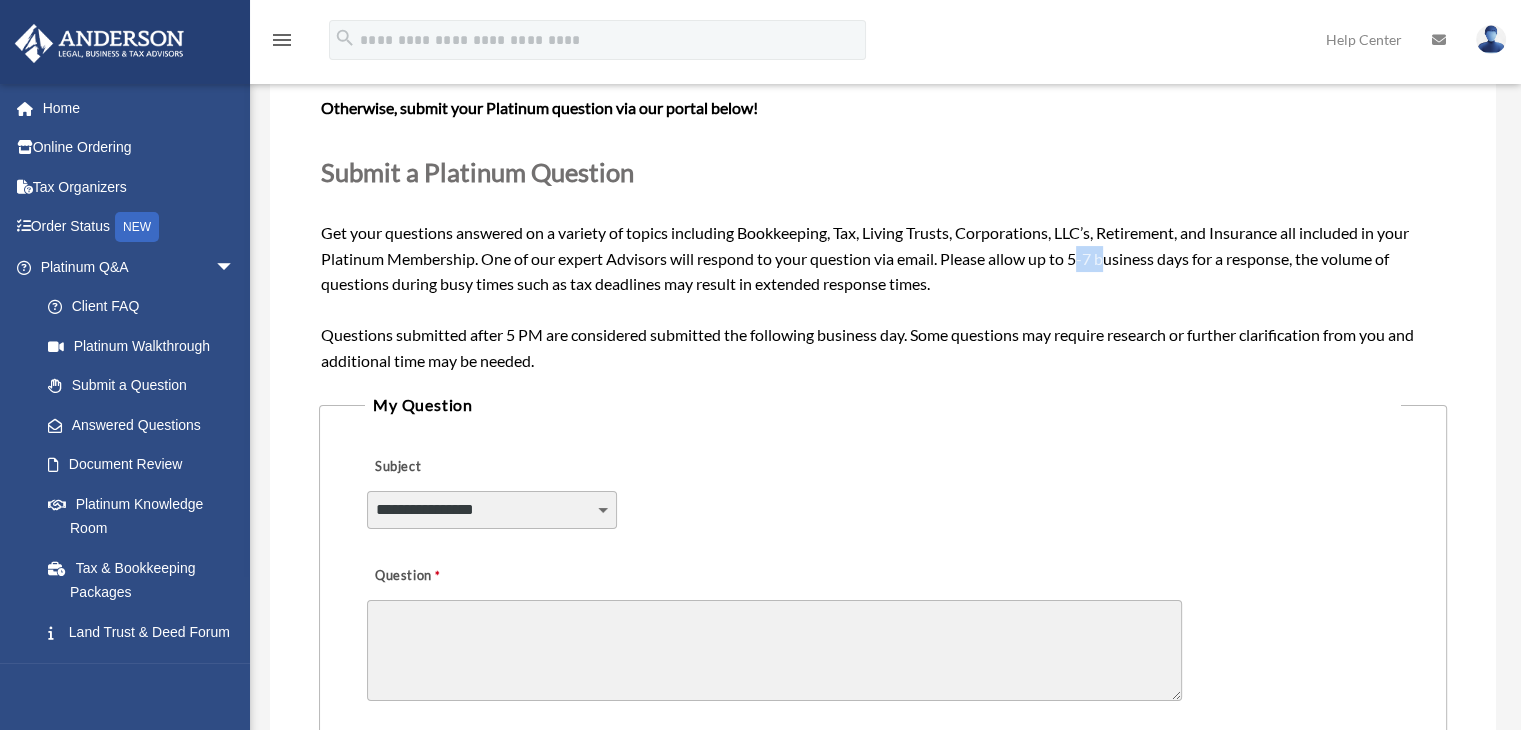 drag, startPoint x: 1080, startPoint y: 258, endPoint x: 1111, endPoint y: 258, distance: 31 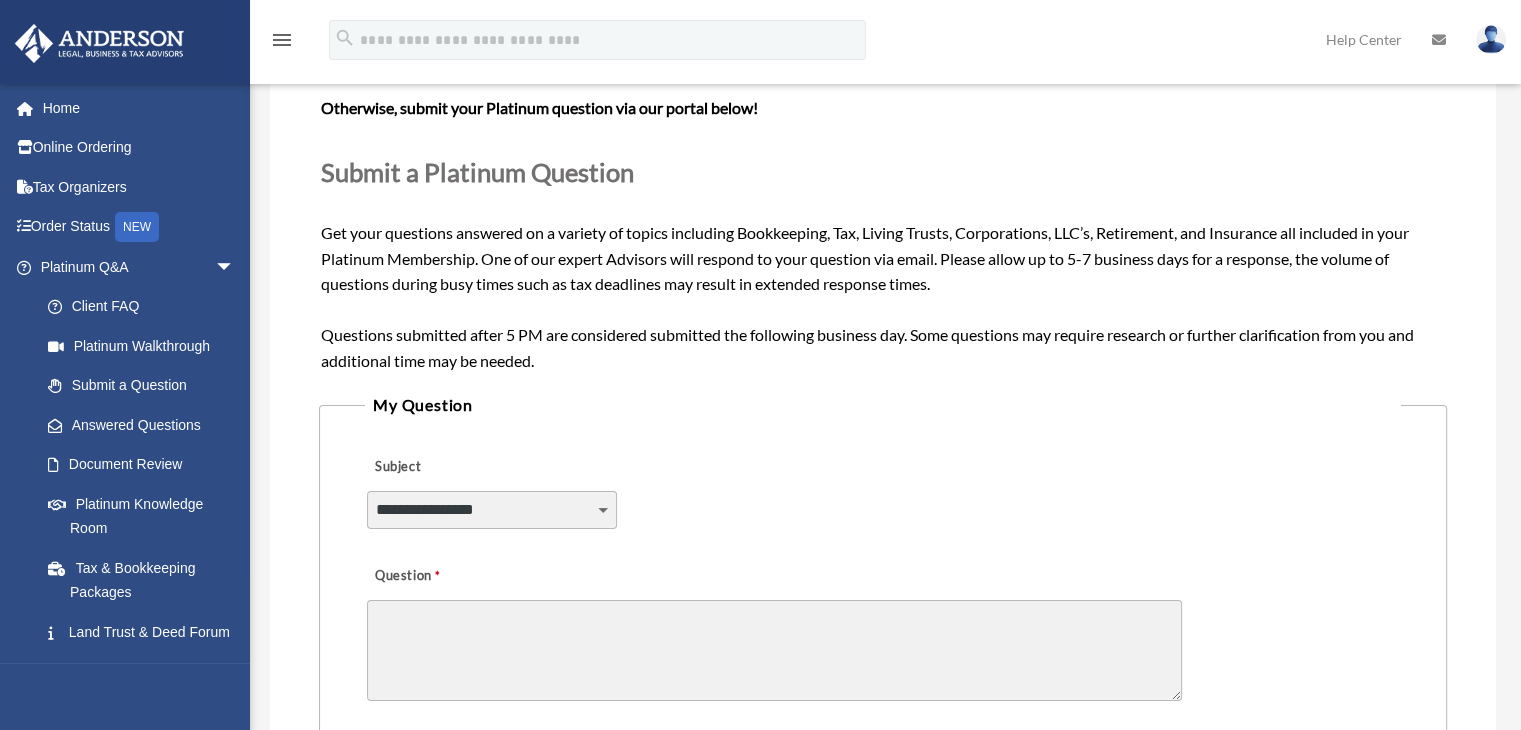 click on "Need your question answered now?  Chat with attorneys and tax advisors about your professional questions in regard to tax, law, asset protection, and more!  Platinum Knowledge Room Otherwise, submit your Platinum question via our portal below! Submit a Platinum Question Get your questions answered on a variety of topics including Bookkeeping, Tax, Living Trusts, Corporations, LLC’s, Retirement, and Insurance all included in your Platinum Membership. One of our expert Advisors will respond to your question via email. Please allow up to 5-7 business days for a response, the volume of questions during busy times such as tax deadlines may result in extended response times. Questions submitted after 5 PM are considered submitted the following business day. Some questions may require research or further clarification from you and additional time may be needed." at bounding box center (883, 193) 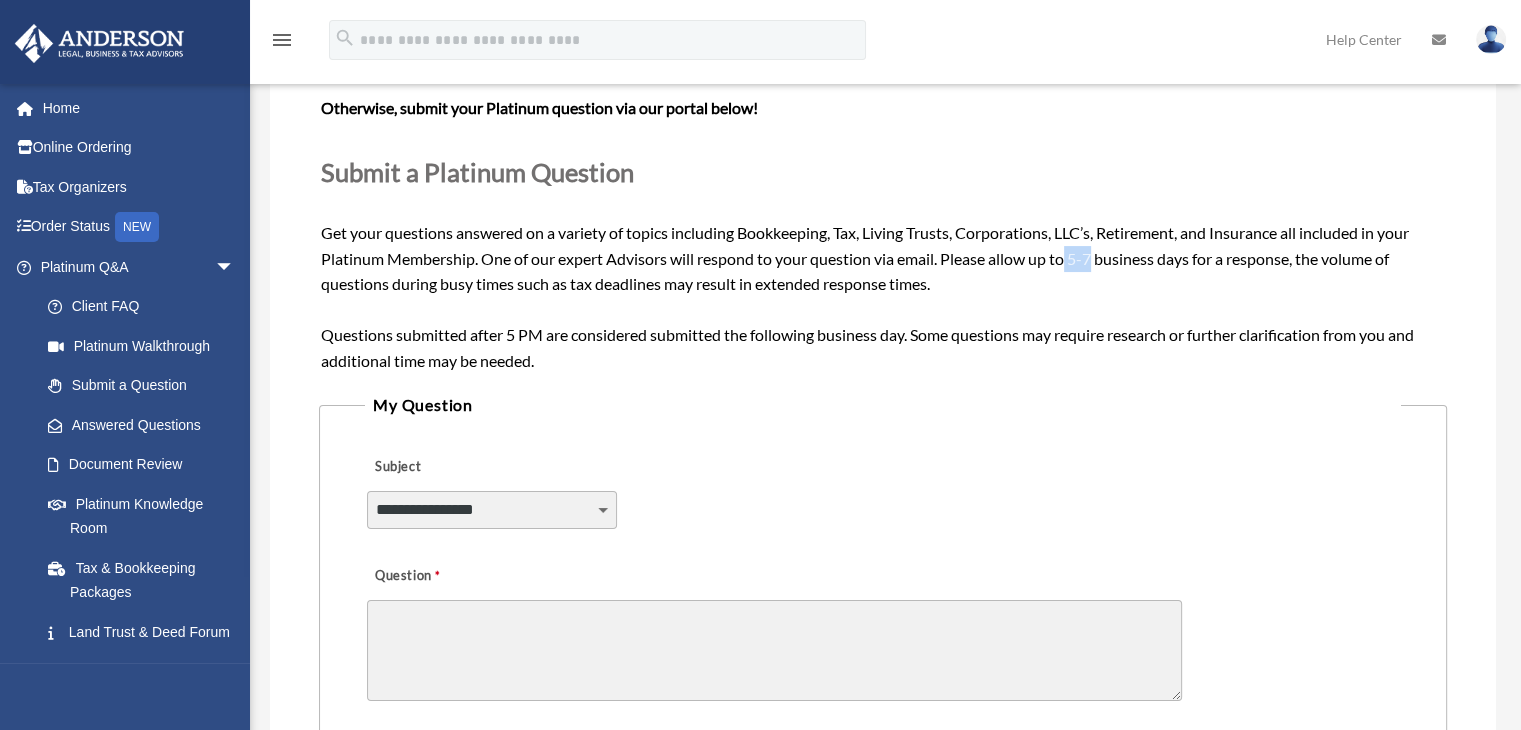 drag, startPoint x: 1096, startPoint y: 263, endPoint x: 1070, endPoint y: 261, distance: 26.076809 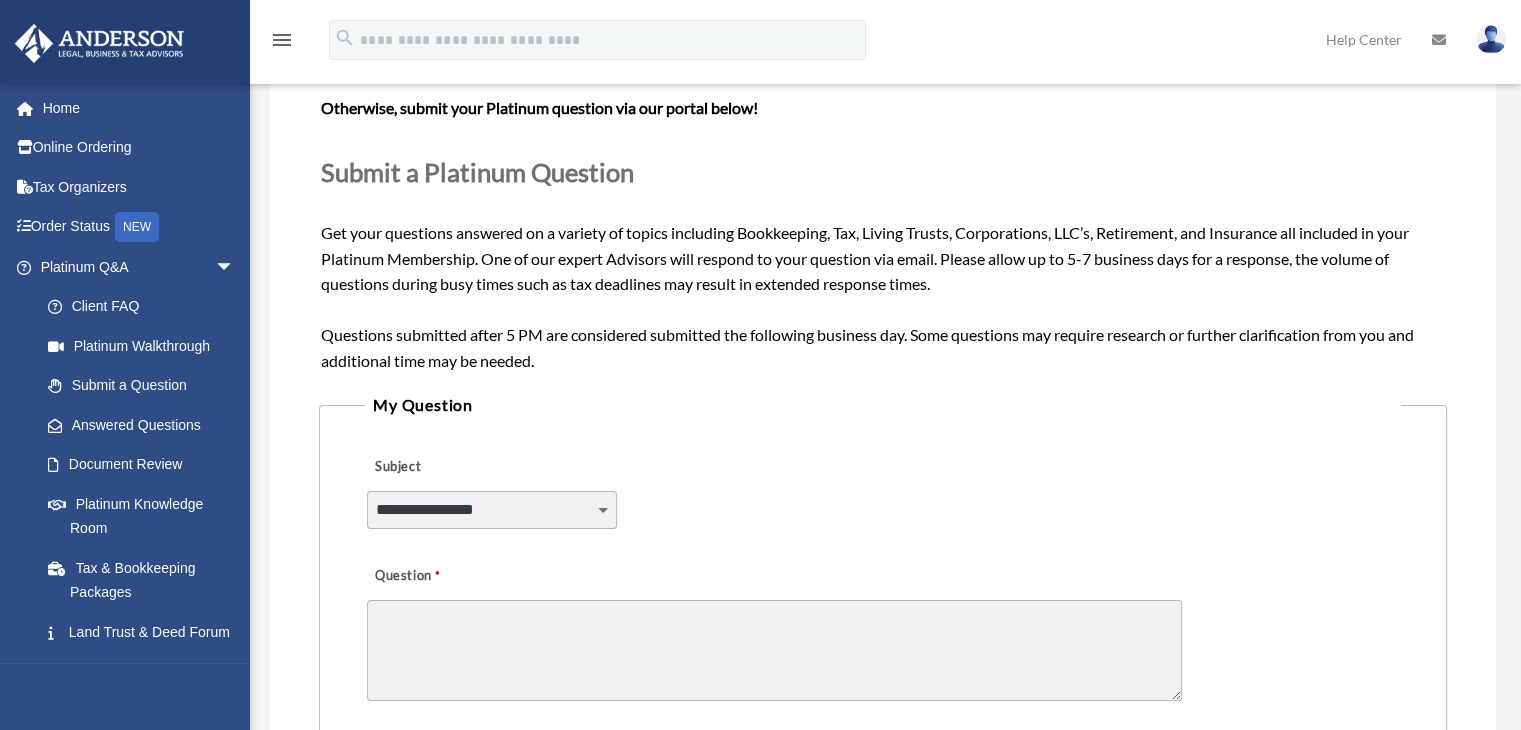 drag, startPoint x: 1068, startPoint y: 294, endPoint x: 873, endPoint y: 315, distance: 196.1275 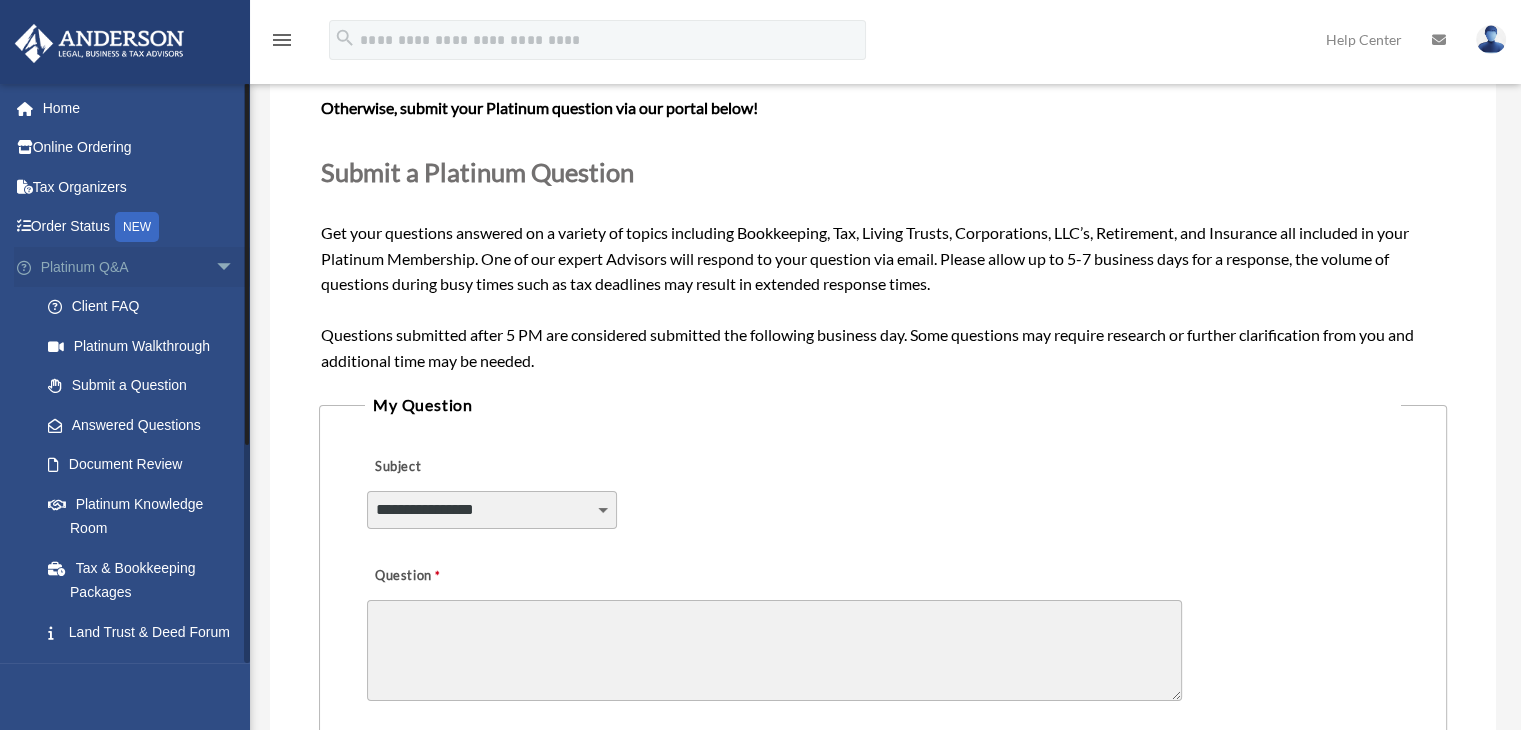 click on "arrow_drop_down" at bounding box center (235, 267) 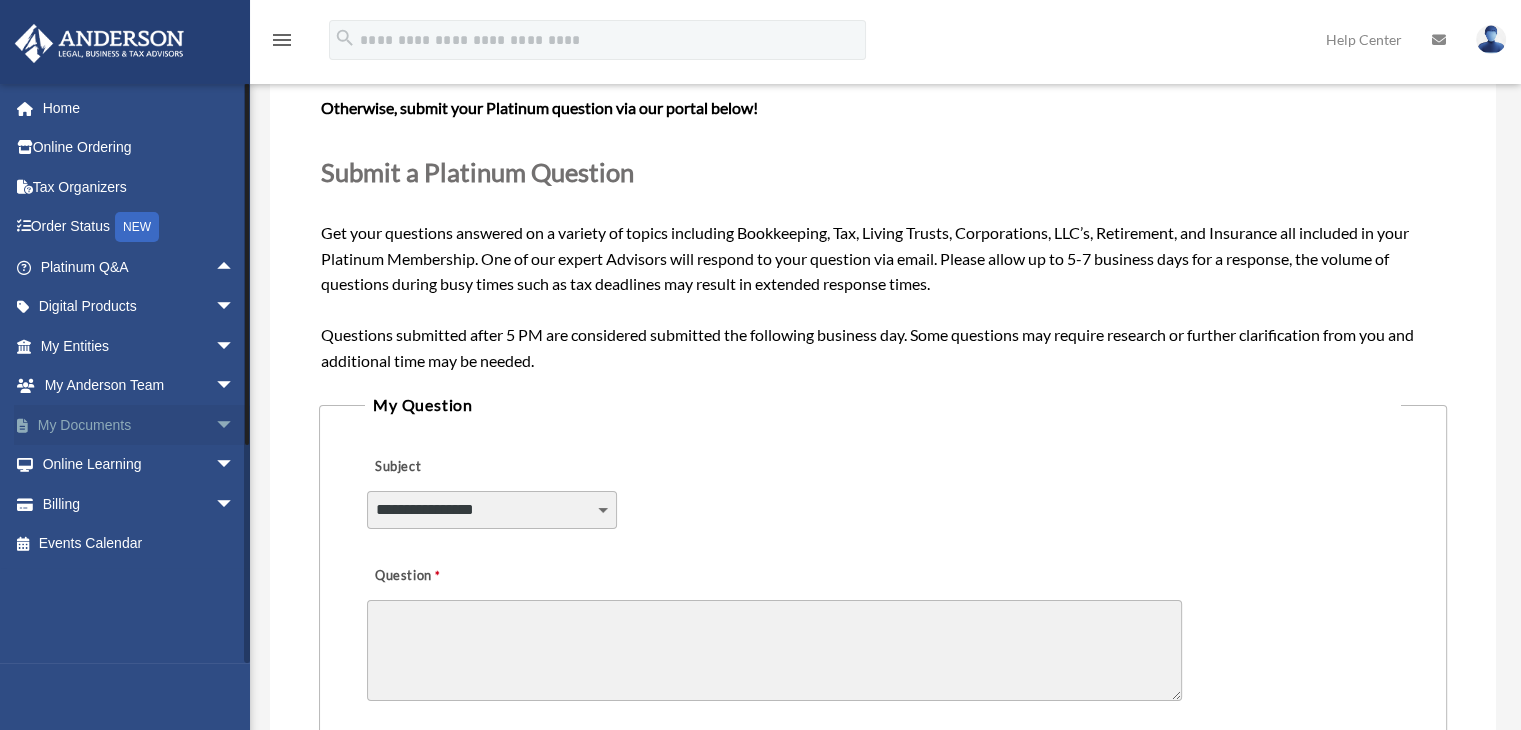 click on "arrow_drop_down" at bounding box center (235, 425) 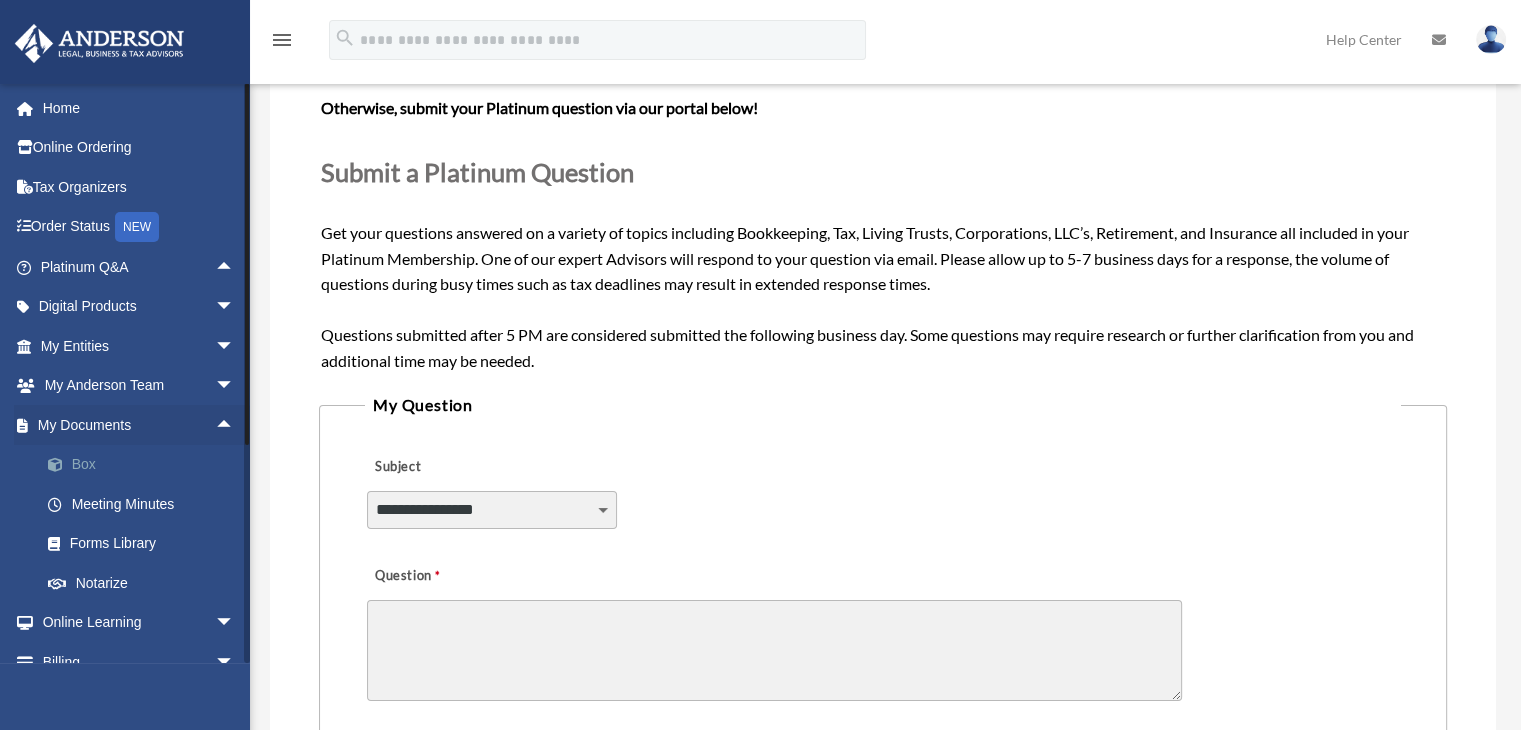 click on "Box" at bounding box center (146, 465) 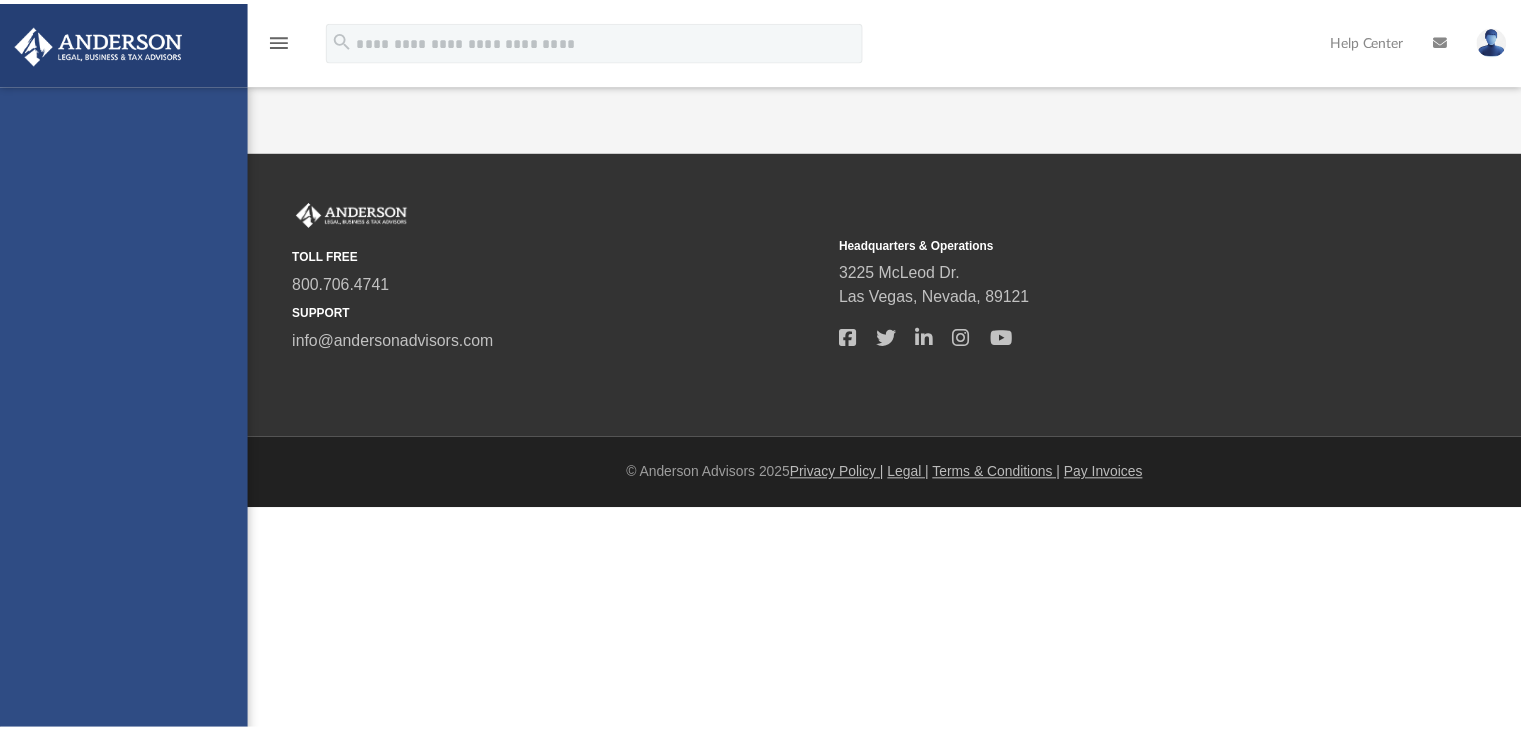 scroll, scrollTop: 0, scrollLeft: 0, axis: both 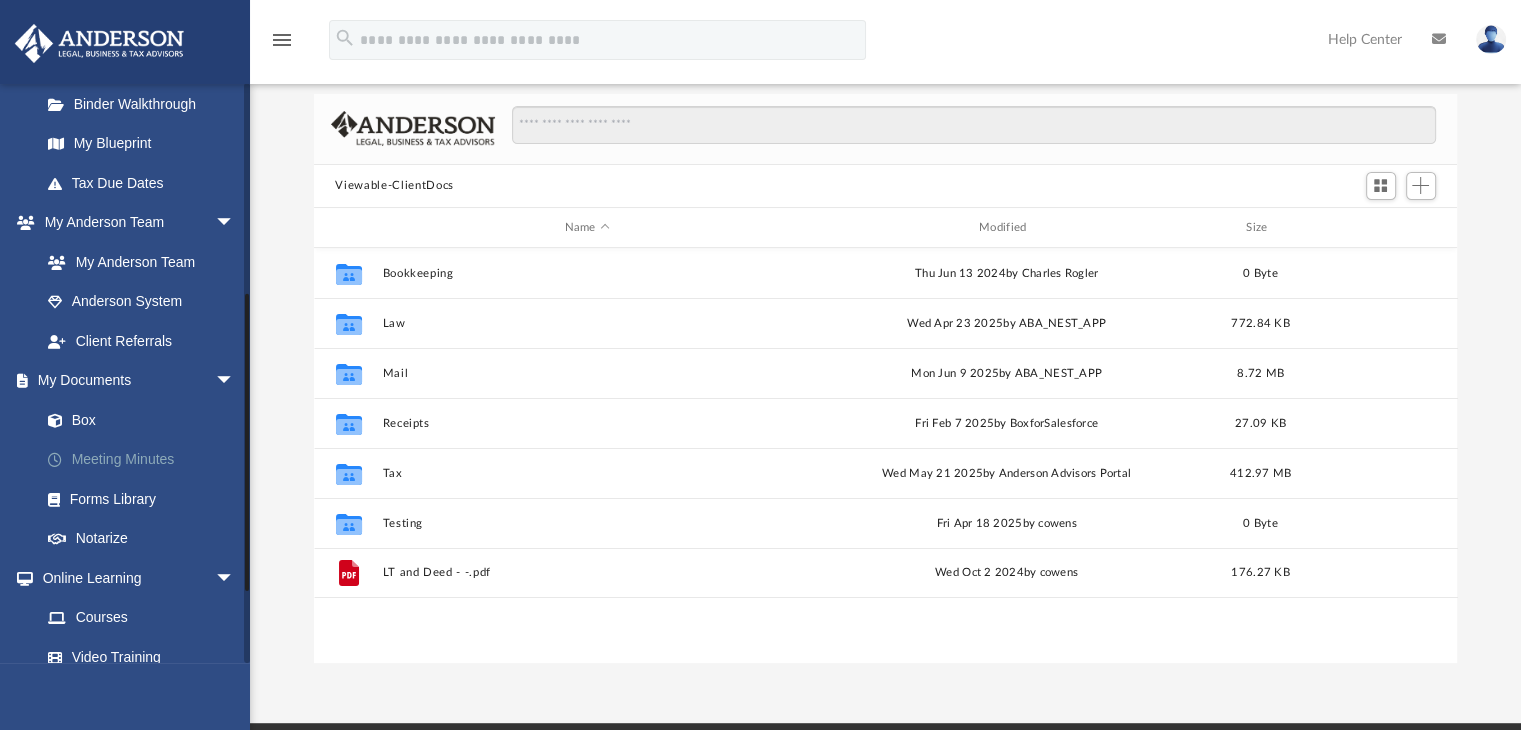 click on "Meeting Minutes" at bounding box center [146, 460] 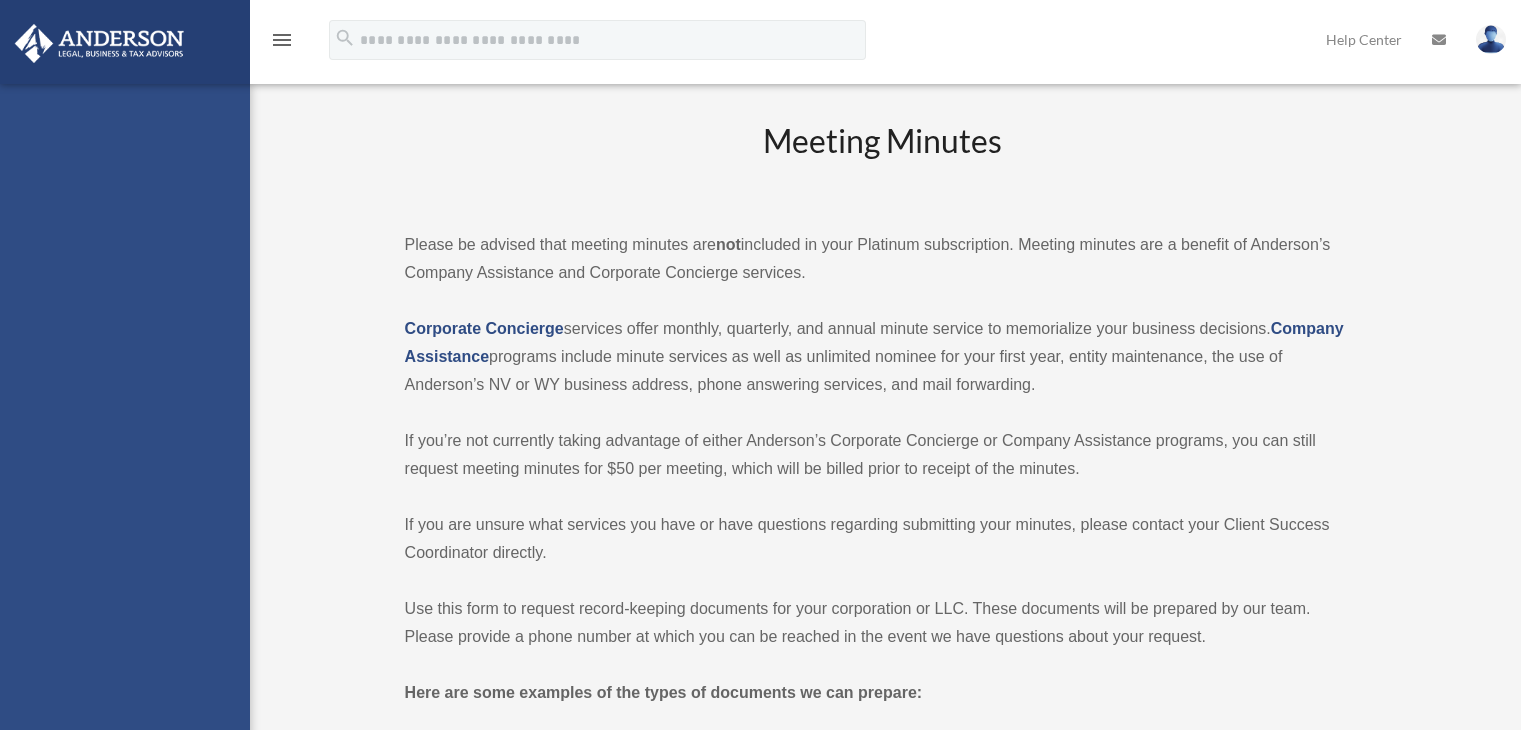 scroll, scrollTop: 0, scrollLeft: 0, axis: both 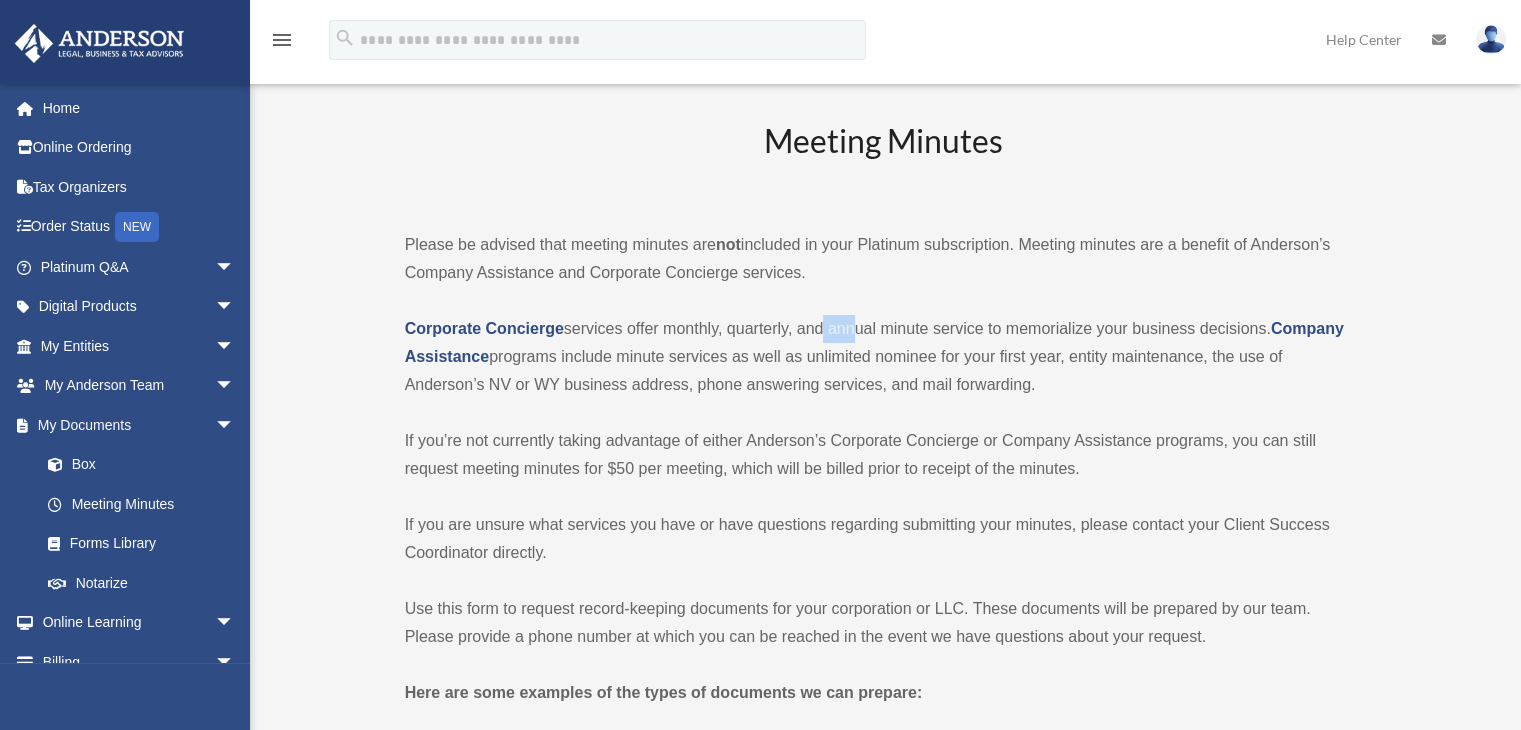 drag, startPoint x: 823, startPoint y: 327, endPoint x: 851, endPoint y: 328, distance: 28.01785 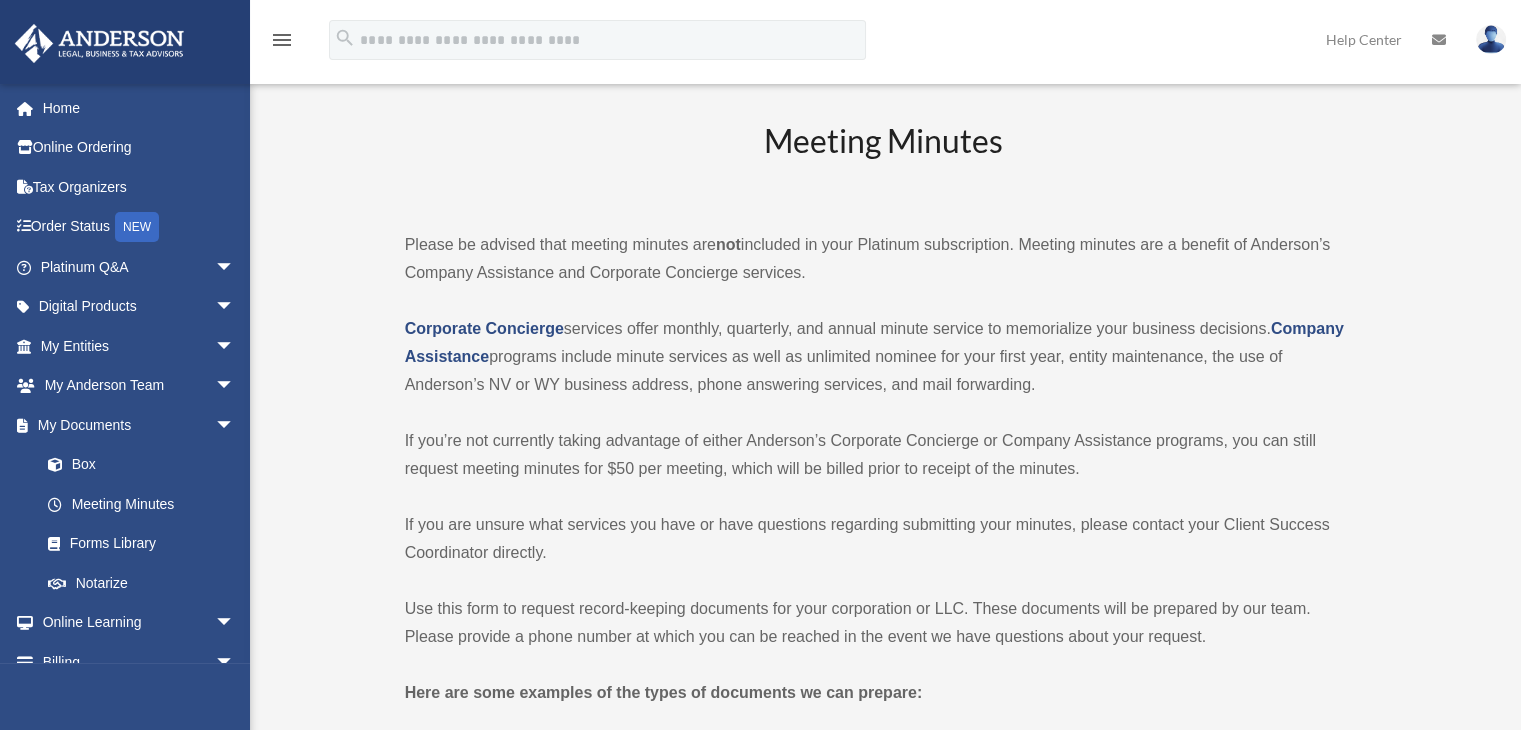 drag, startPoint x: 903, startPoint y: 316, endPoint x: 890, endPoint y: 320, distance: 13.601471 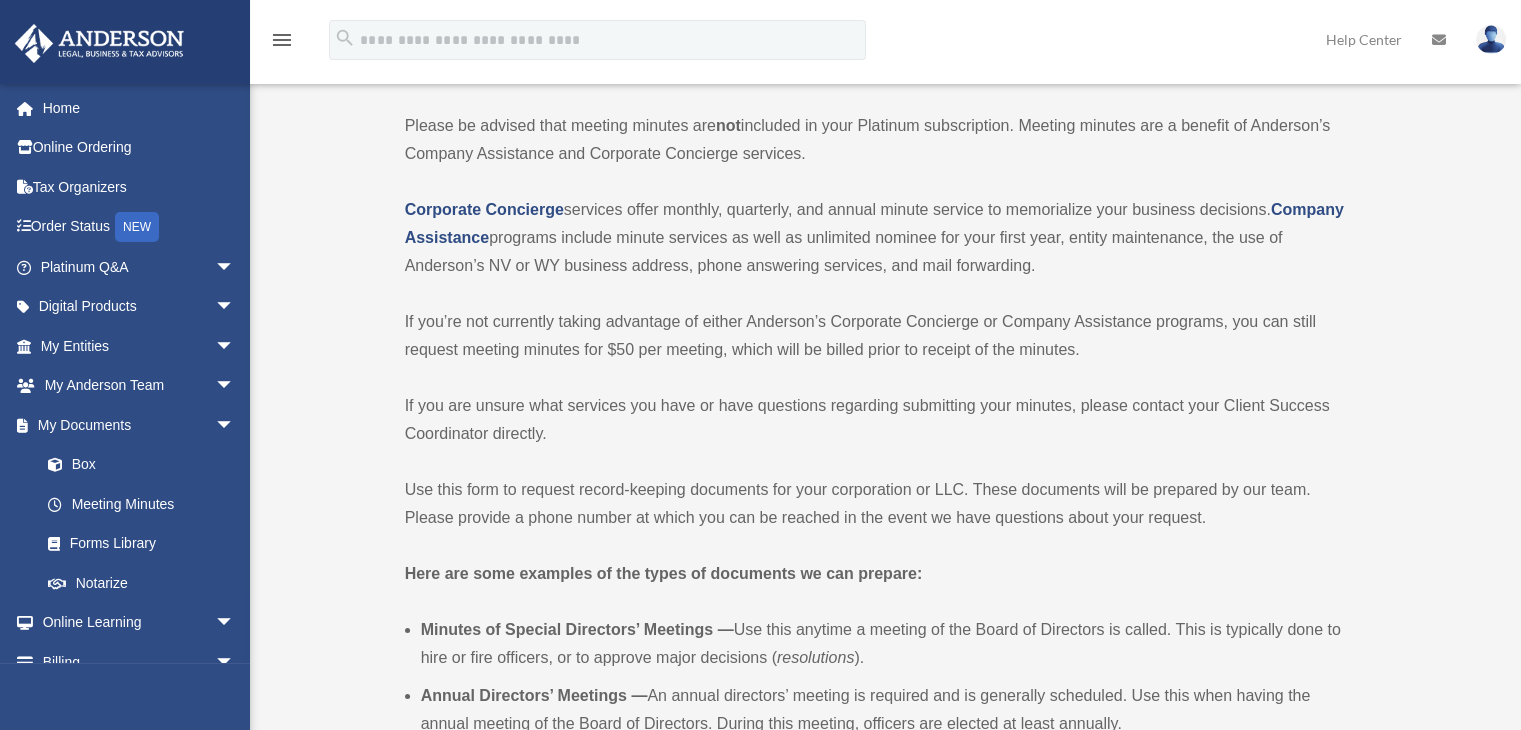scroll, scrollTop: 0, scrollLeft: 0, axis: both 